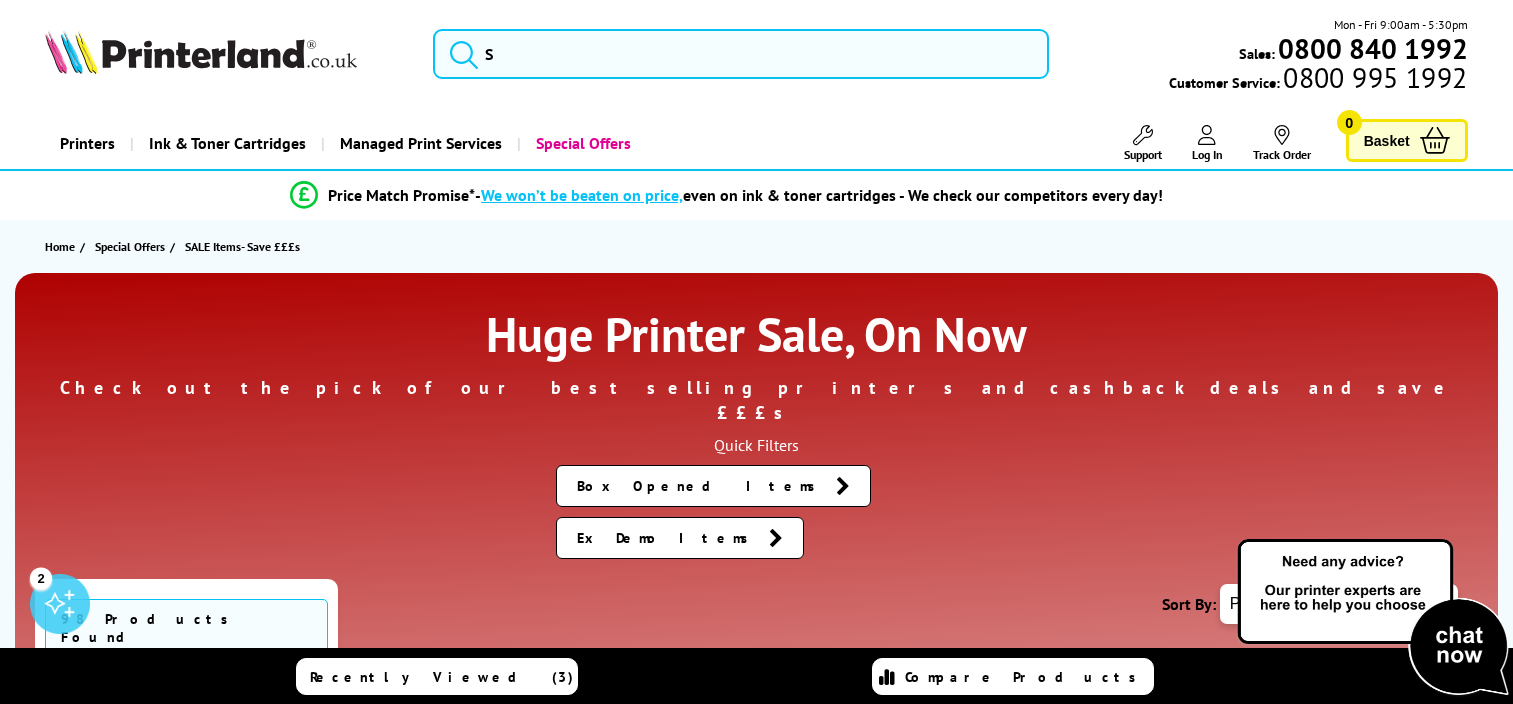 scroll, scrollTop: 0, scrollLeft: 0, axis: both 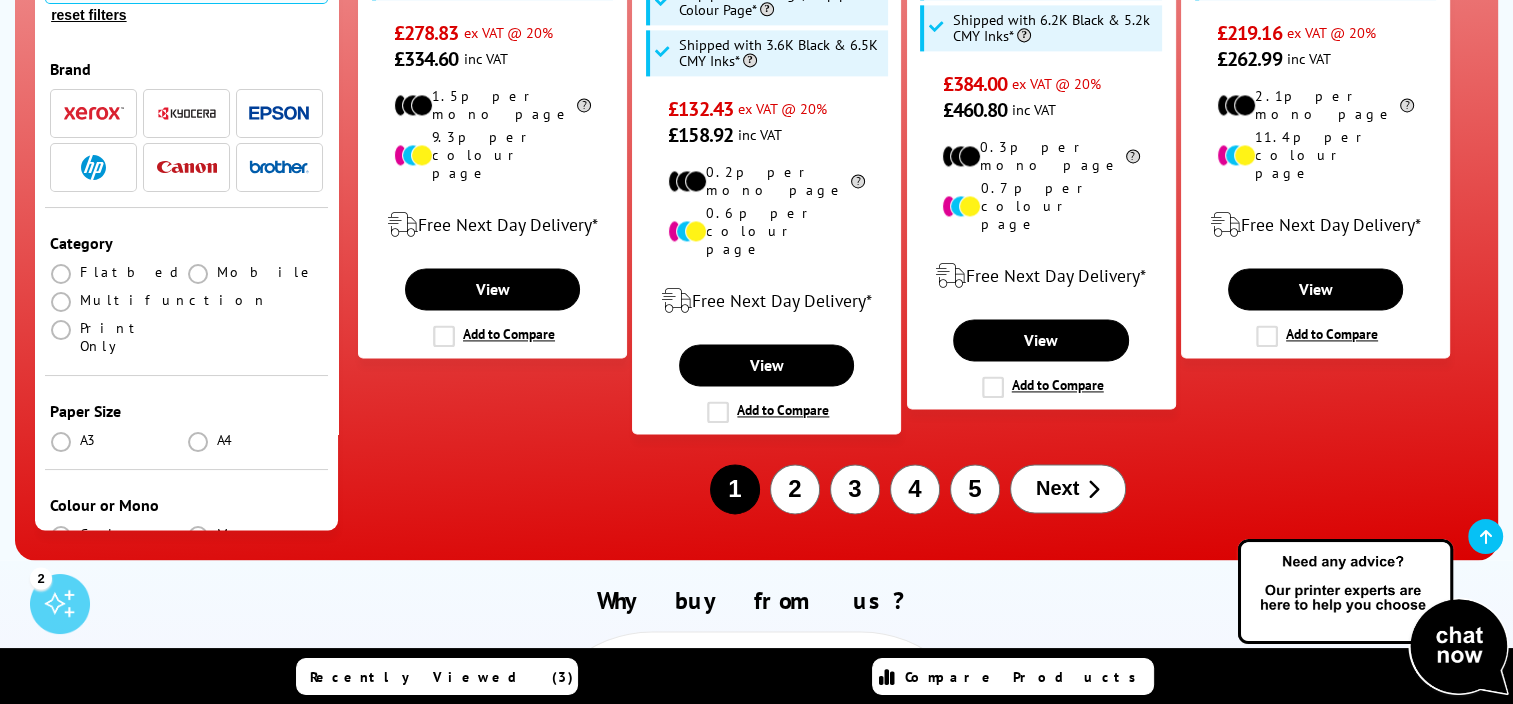 click on "2" at bounding box center [795, 489] 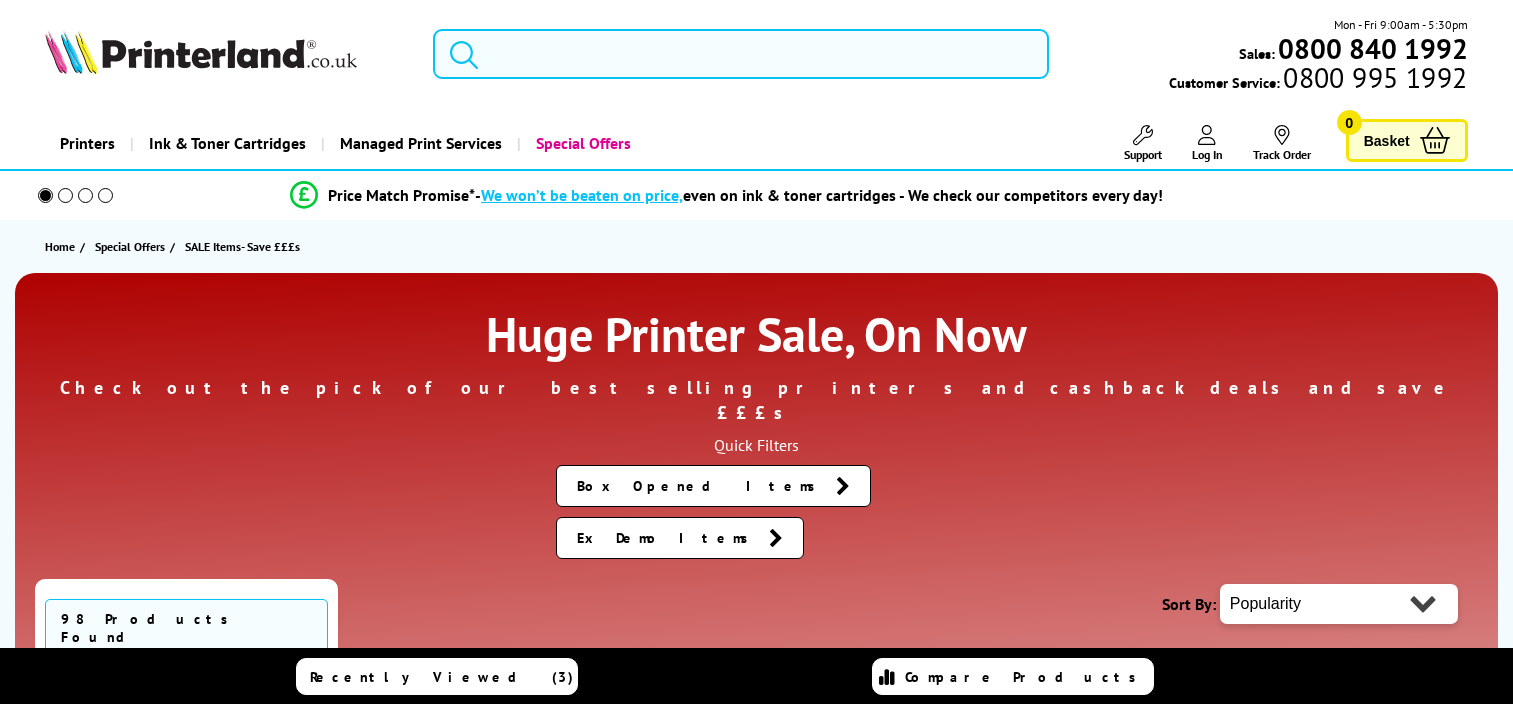 scroll, scrollTop: 0, scrollLeft: 0, axis: both 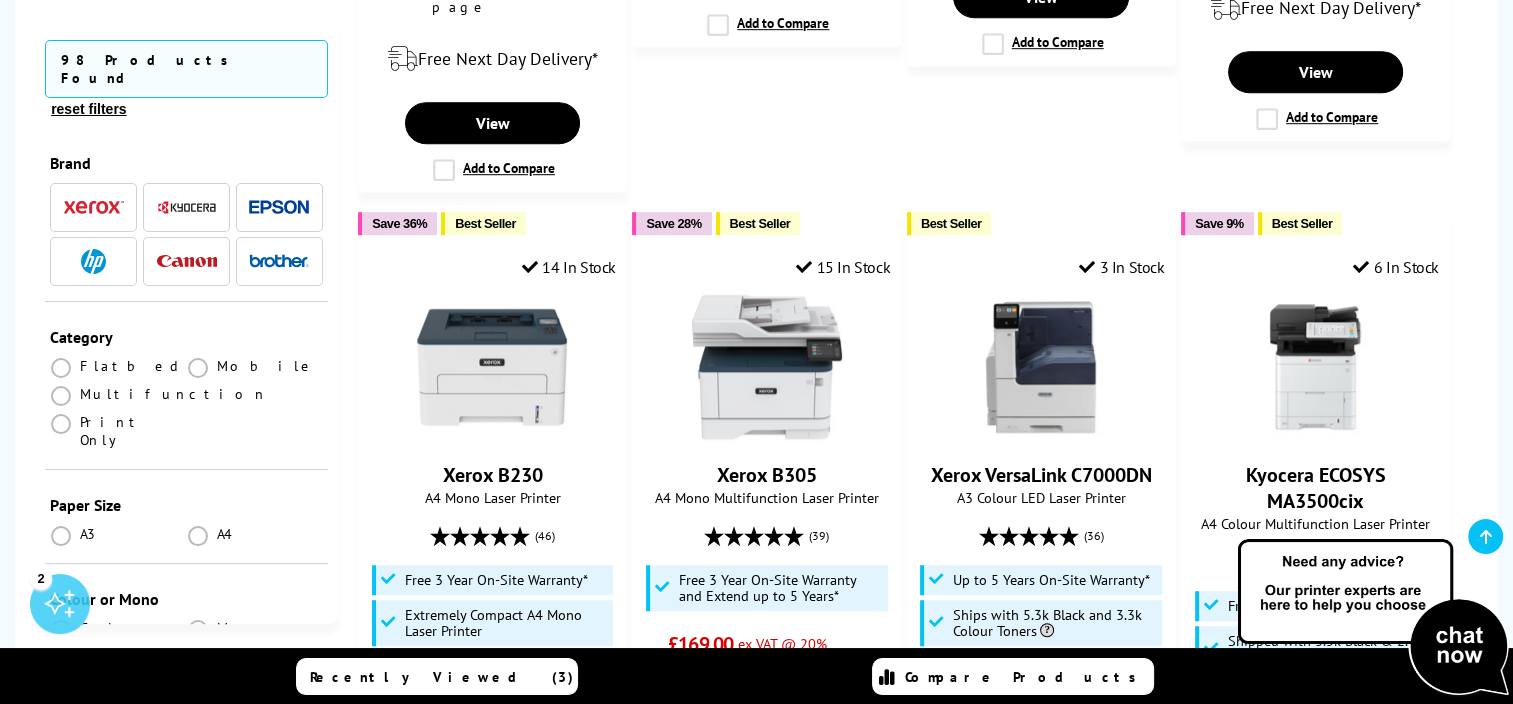 click at bounding box center [93, 261] 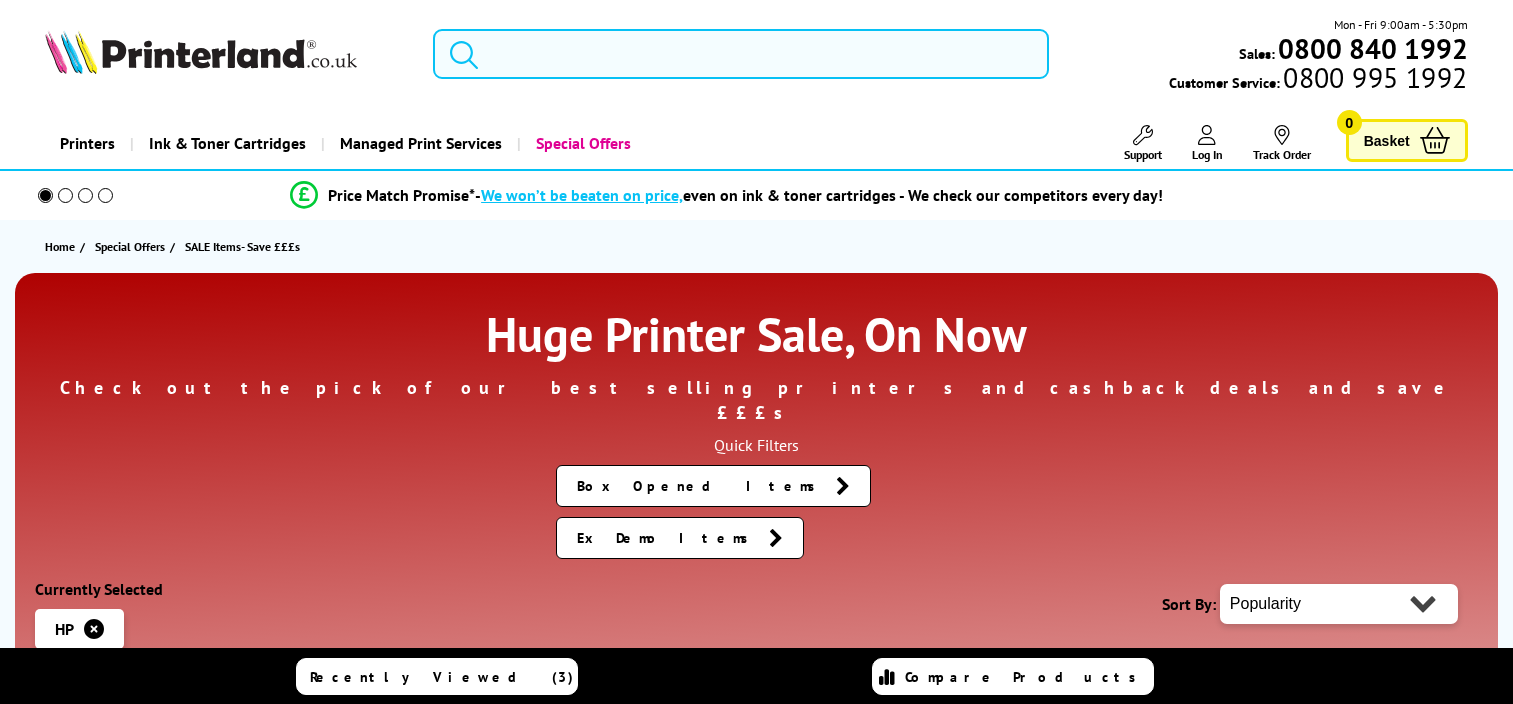 scroll, scrollTop: 0, scrollLeft: 0, axis: both 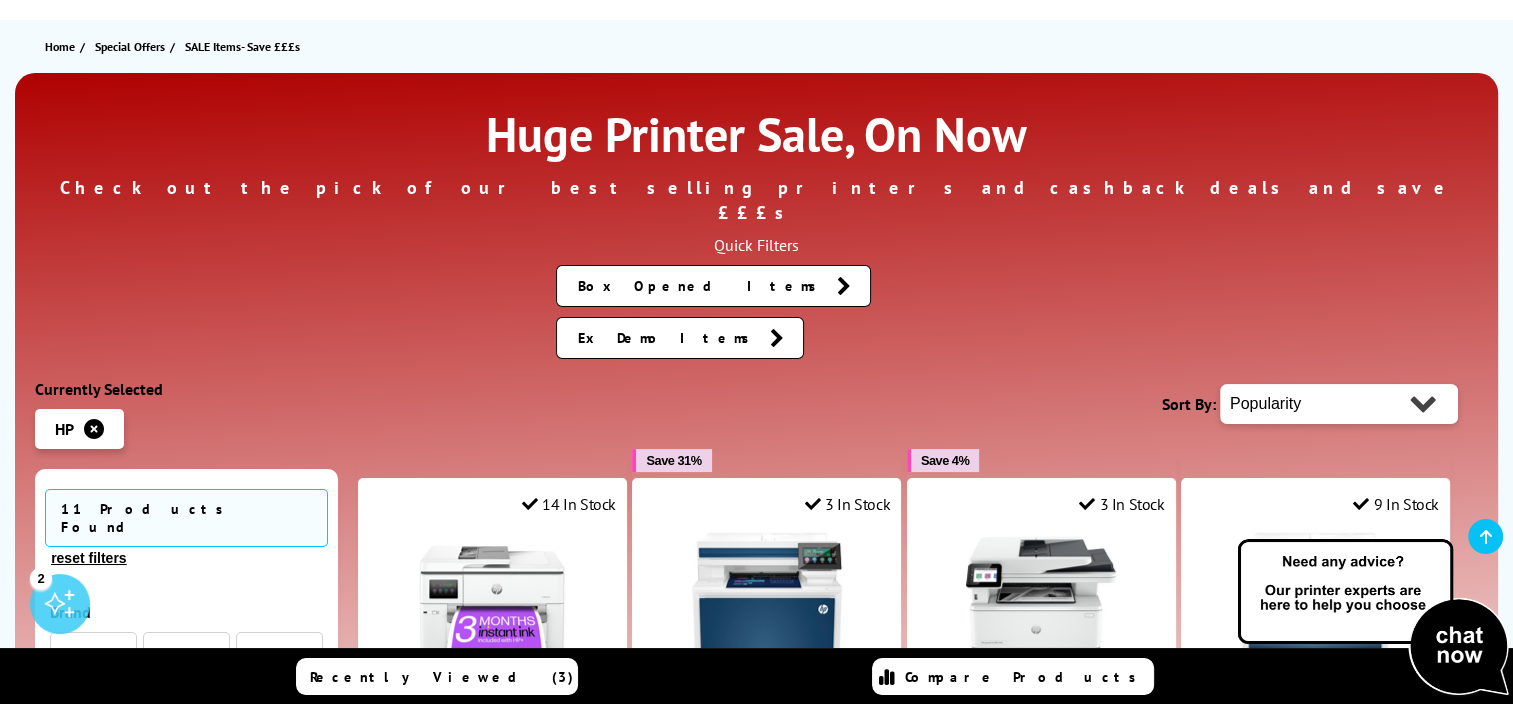 click on "Box Opened Items" at bounding box center [701, 286] 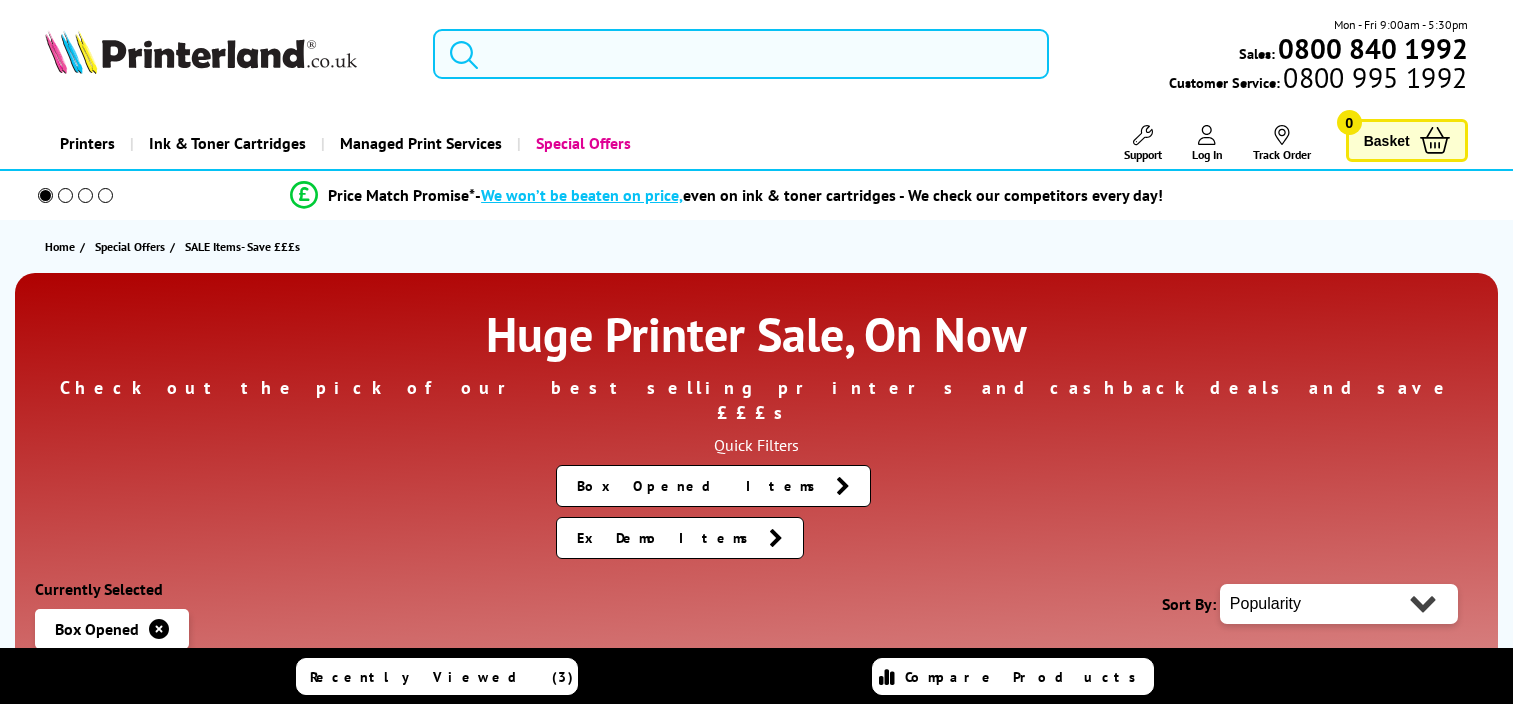scroll, scrollTop: 0, scrollLeft: 0, axis: both 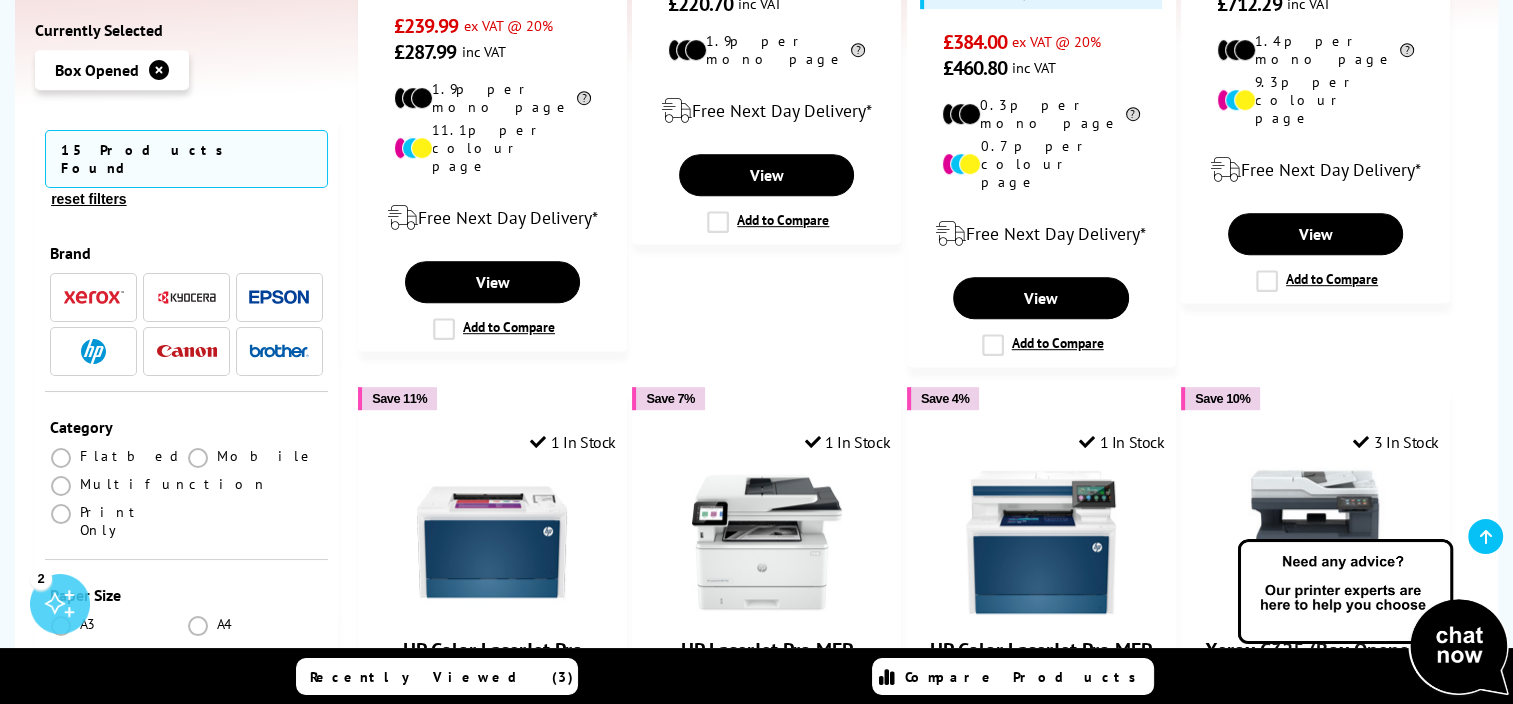 click at bounding box center [93, 351] 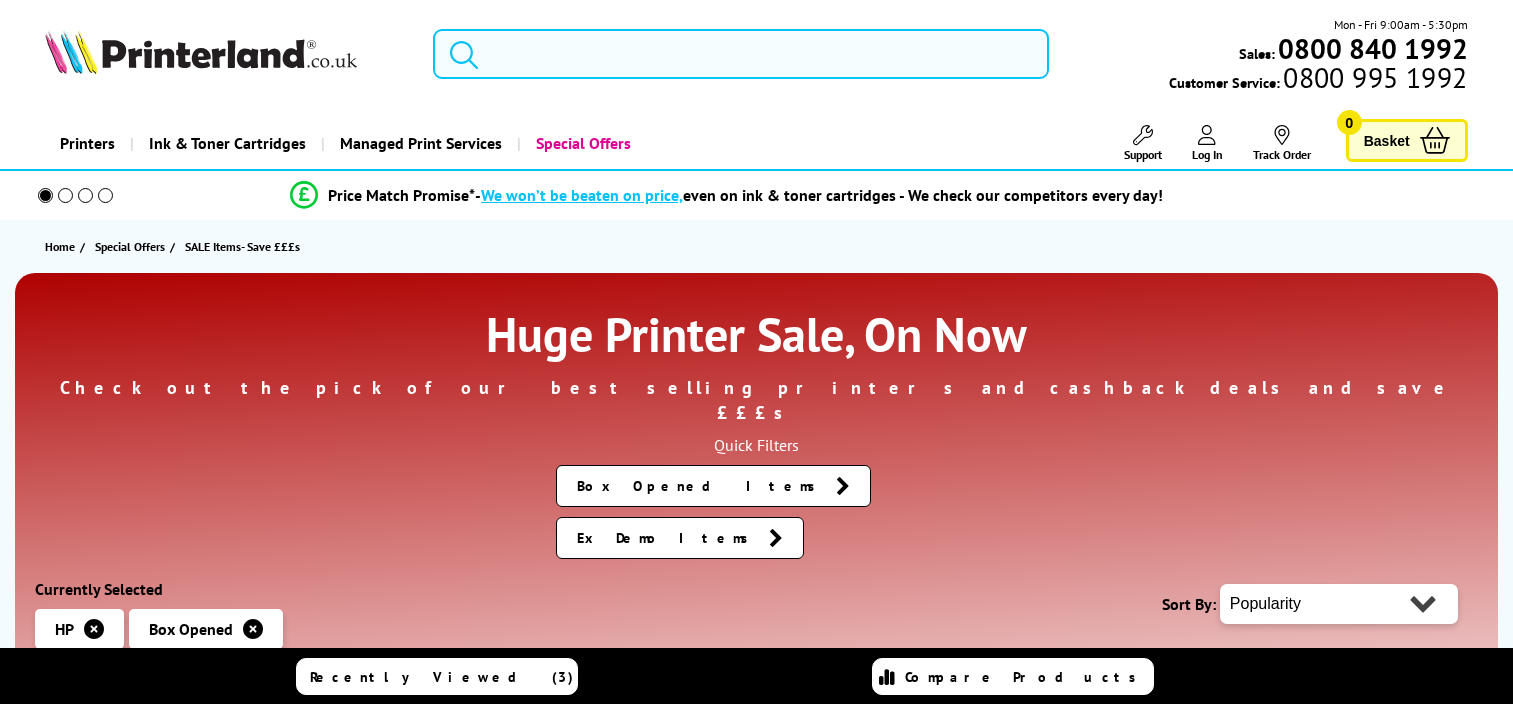 scroll, scrollTop: 0, scrollLeft: 0, axis: both 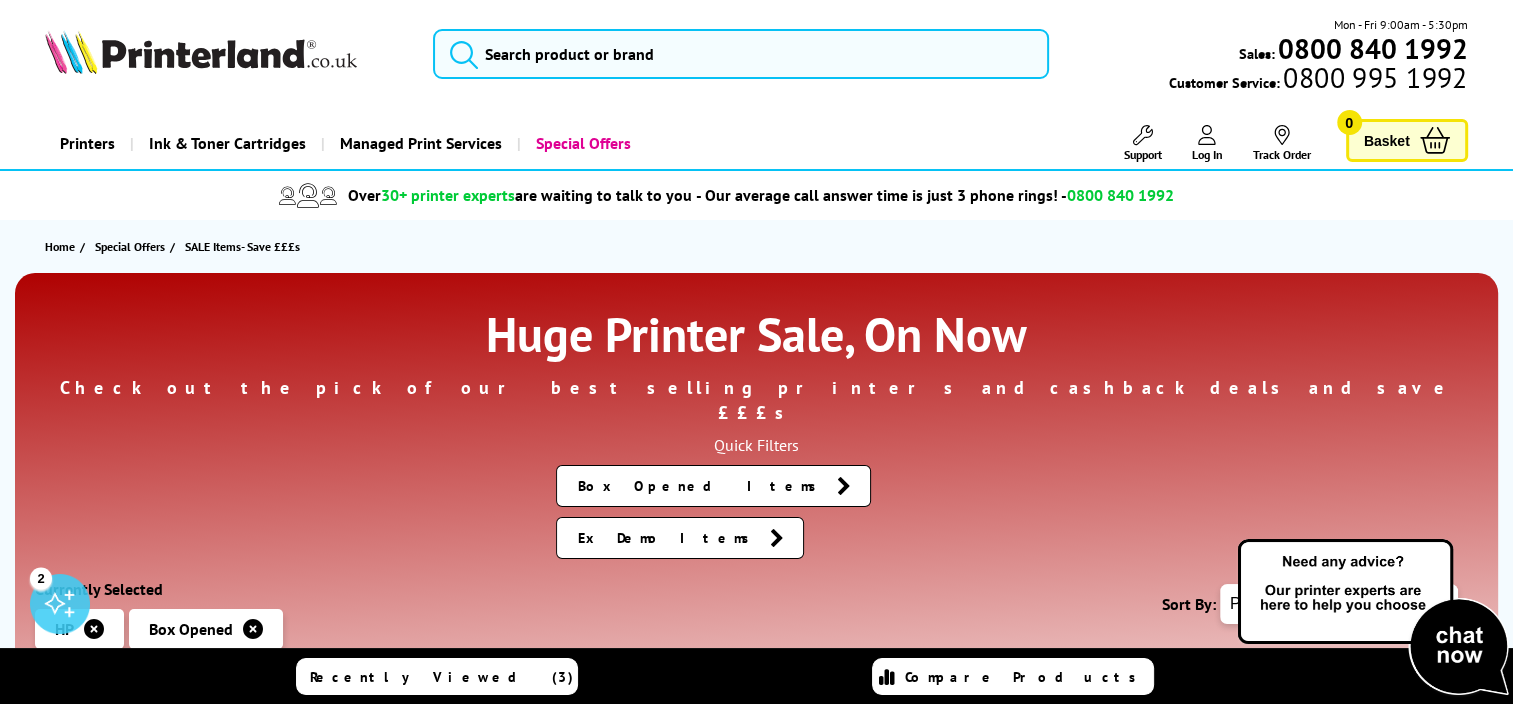 click on "Ex Demo Items" at bounding box center (668, 538) 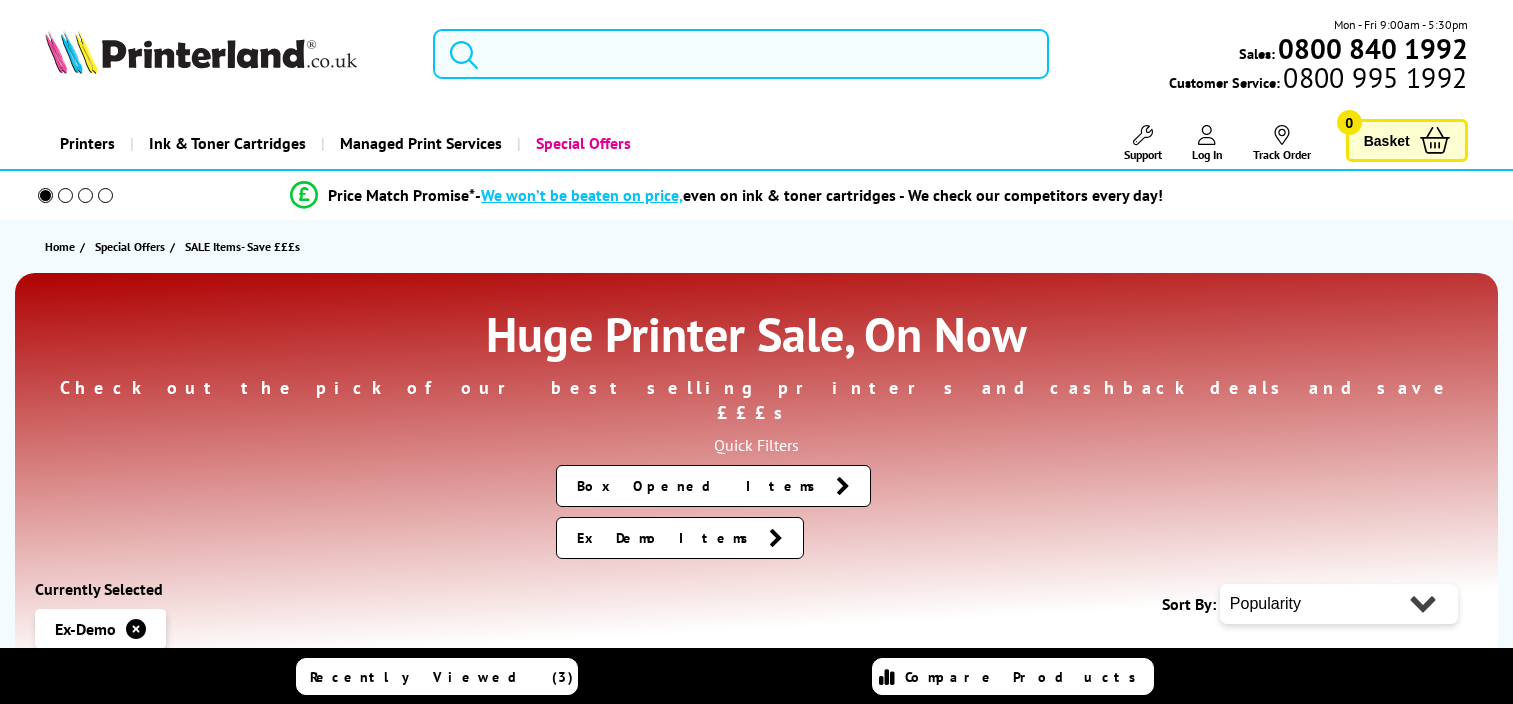 scroll, scrollTop: 0, scrollLeft: 0, axis: both 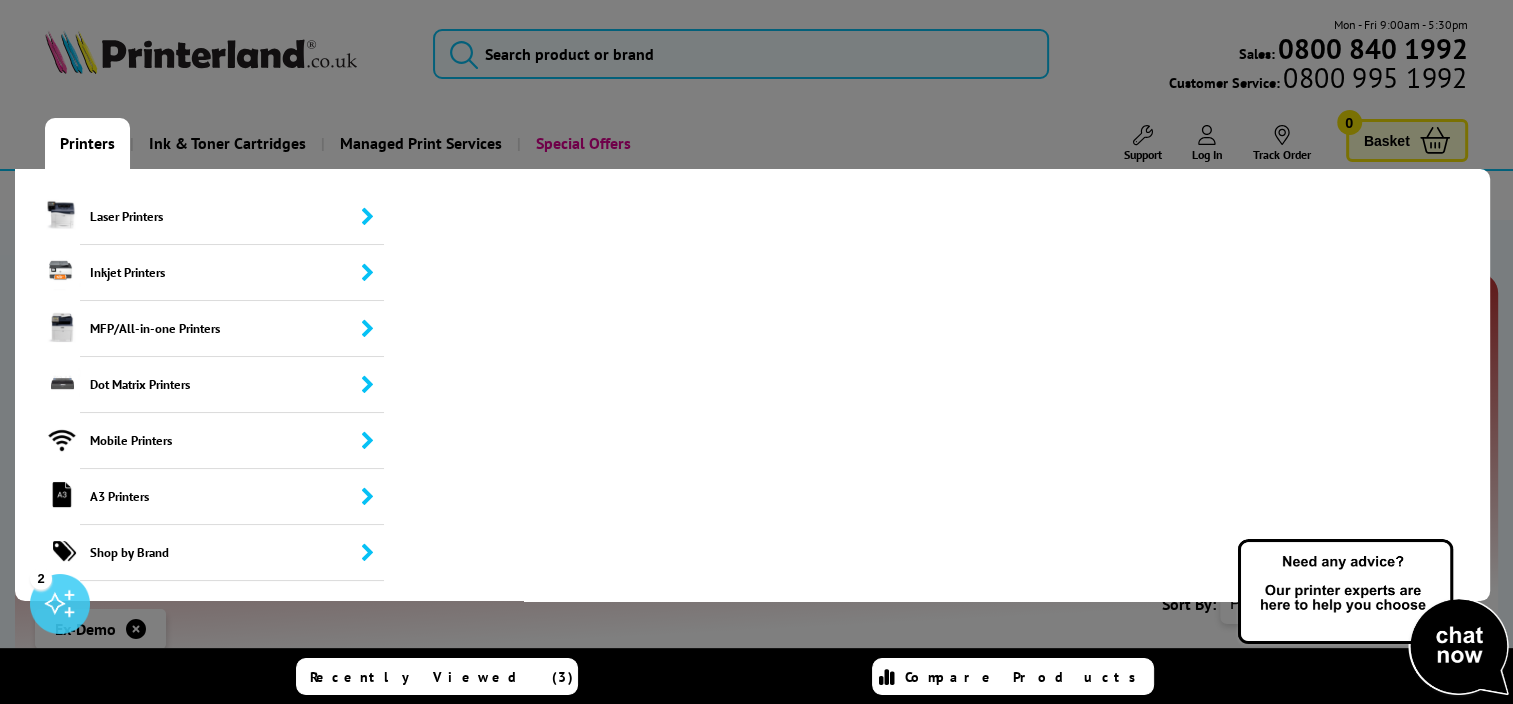 click on "Printers" at bounding box center (87, 143) 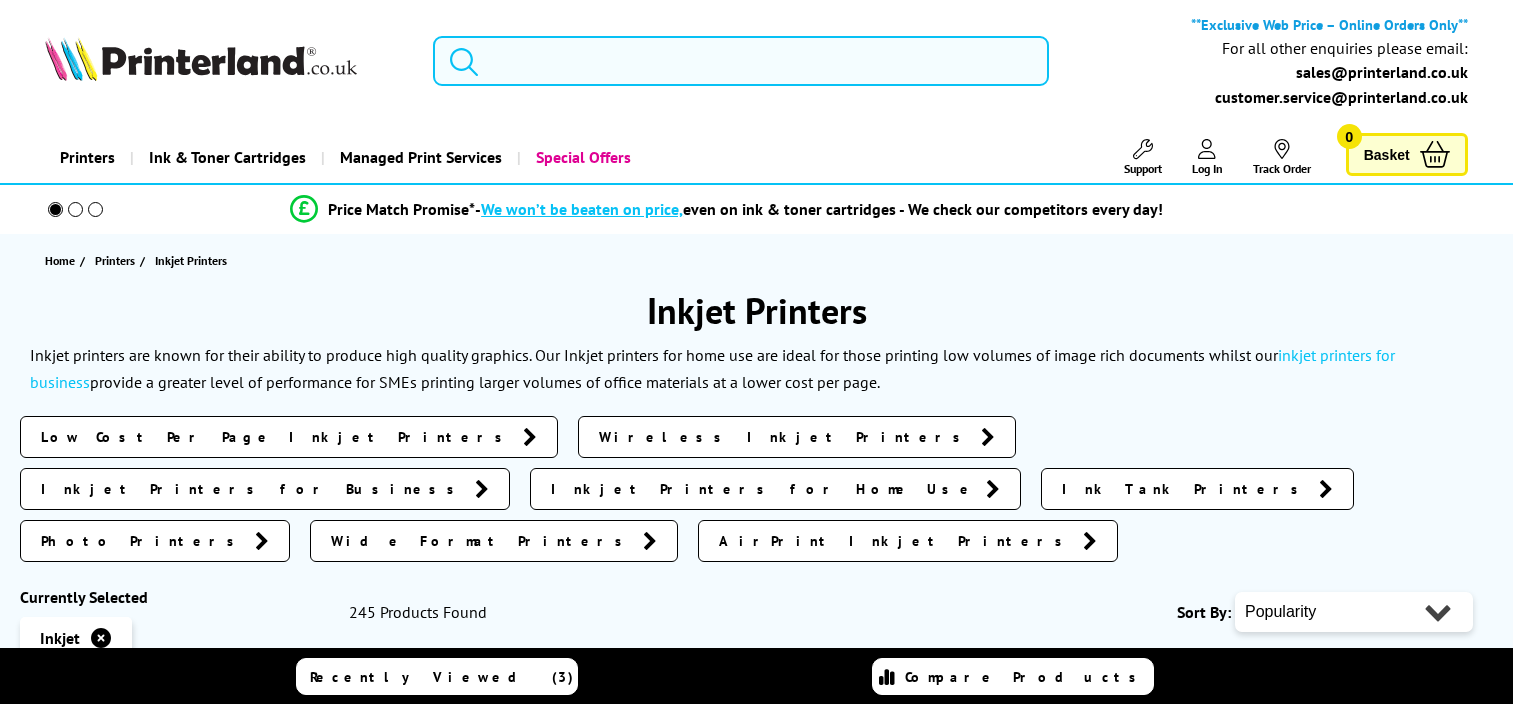 scroll, scrollTop: 0, scrollLeft: 0, axis: both 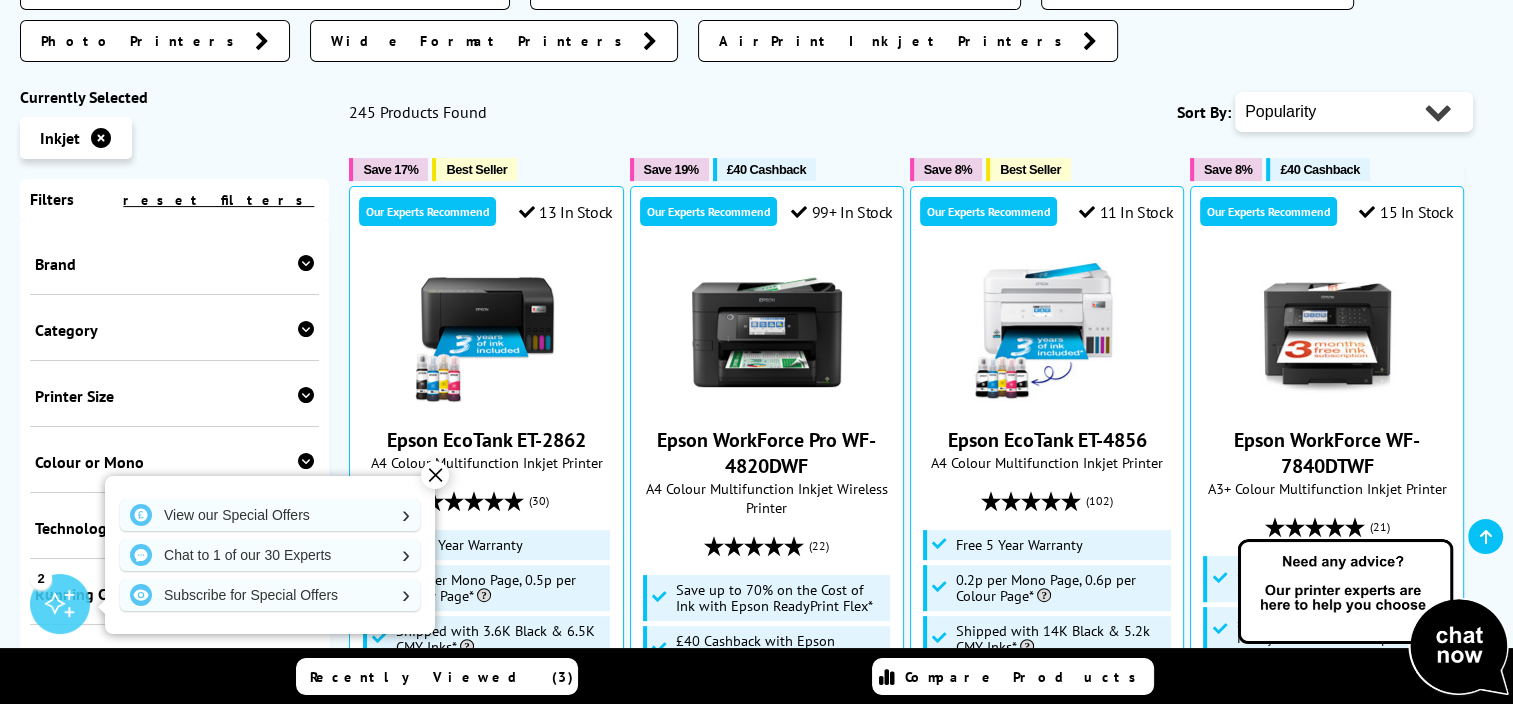 click on "Brand" at bounding box center (174, 264) 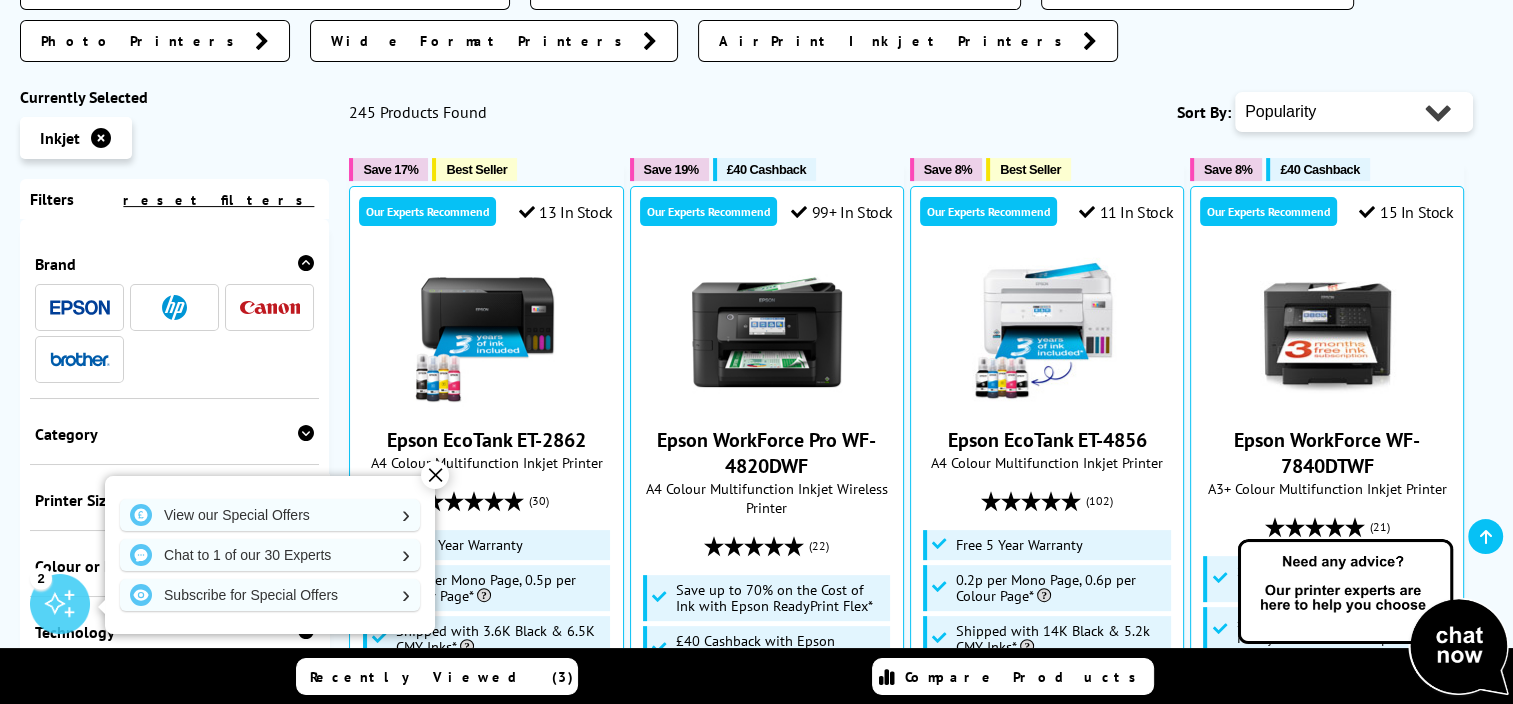 click at bounding box center (175, 307) 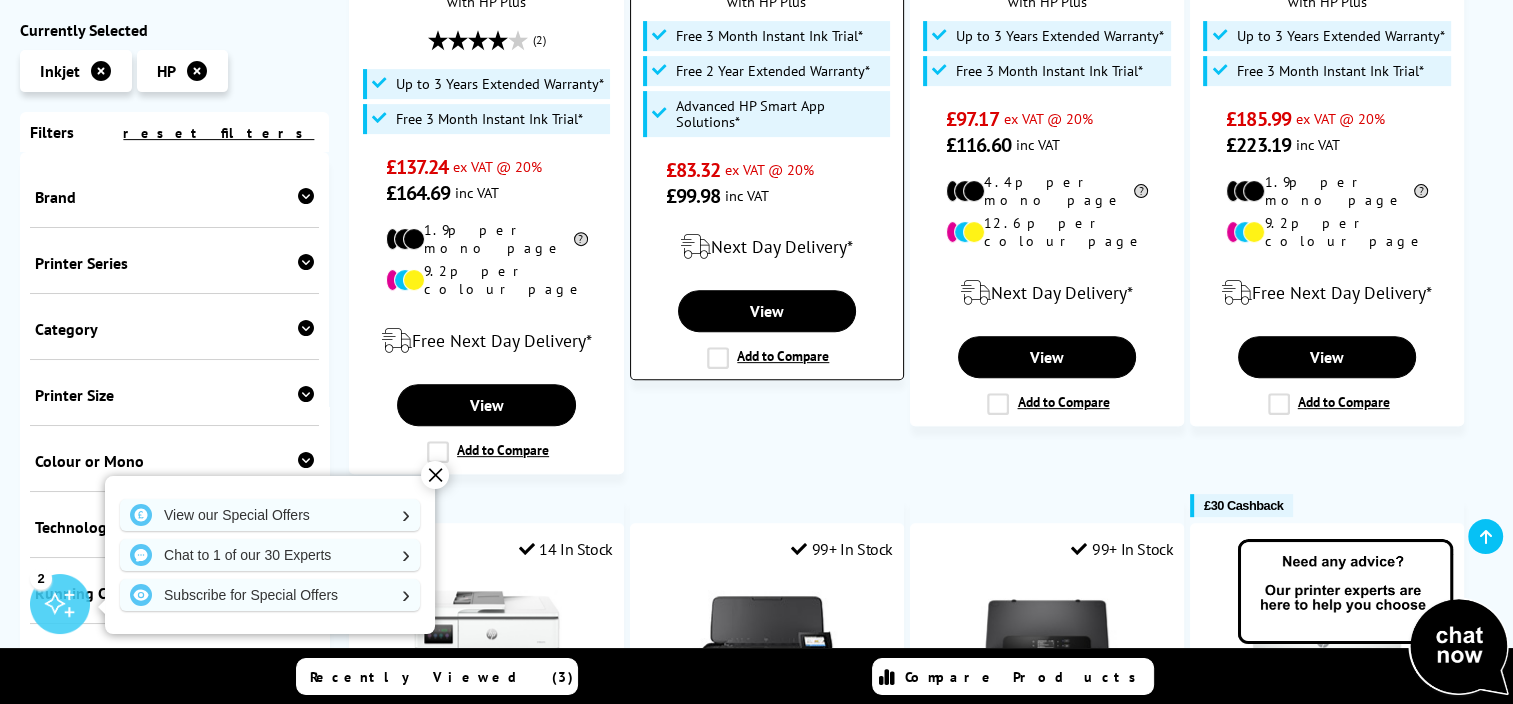 scroll, scrollTop: 400, scrollLeft: 0, axis: vertical 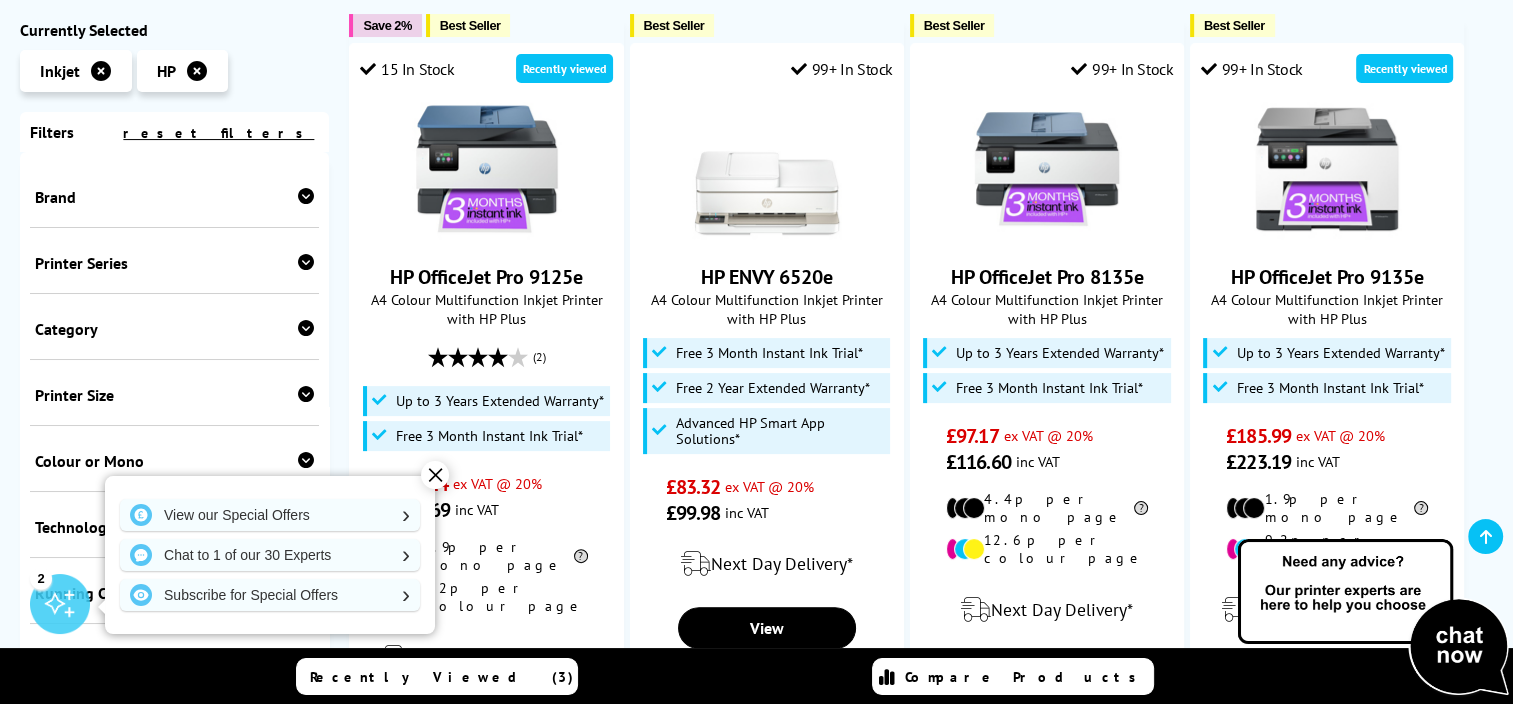click on "✕" at bounding box center [435, 475] 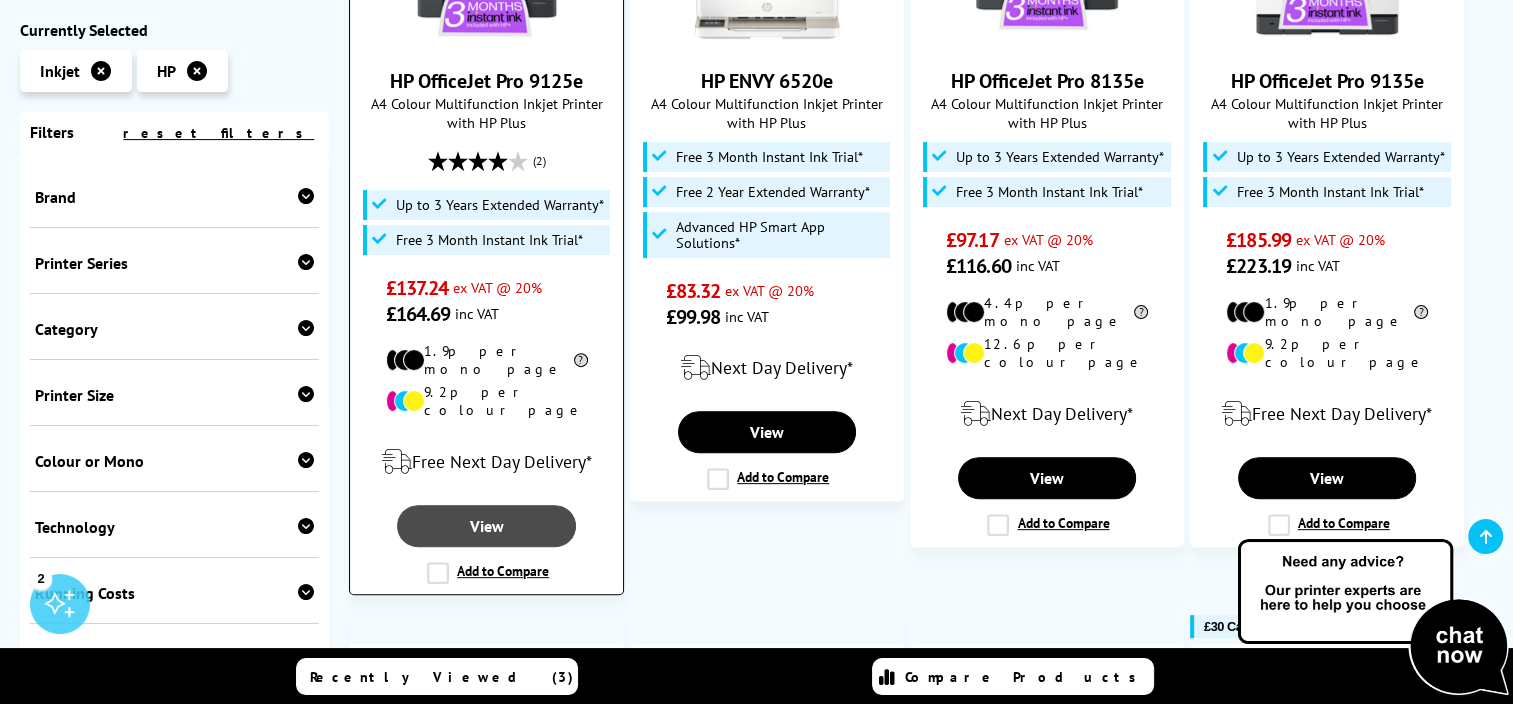 scroll, scrollTop: 600, scrollLeft: 0, axis: vertical 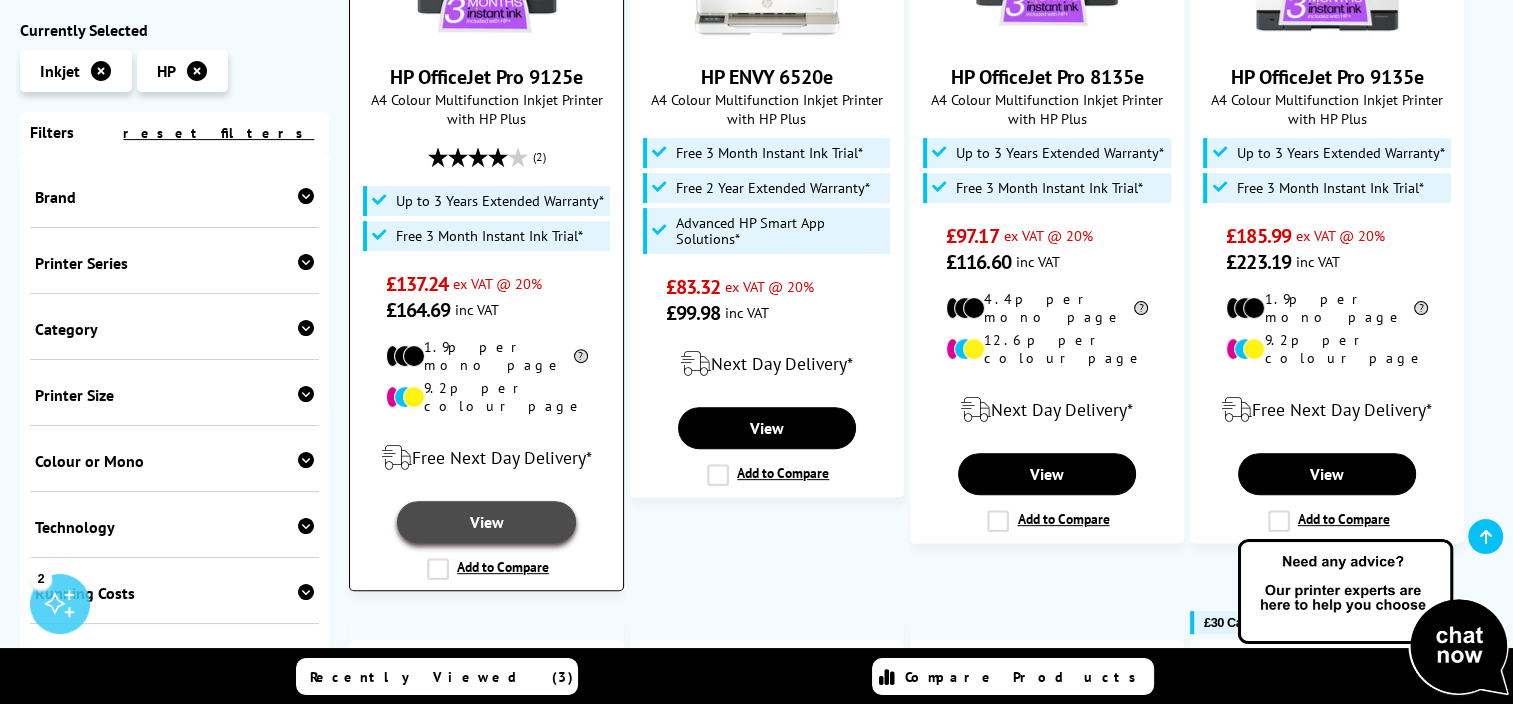 click on "View" at bounding box center (486, 522) 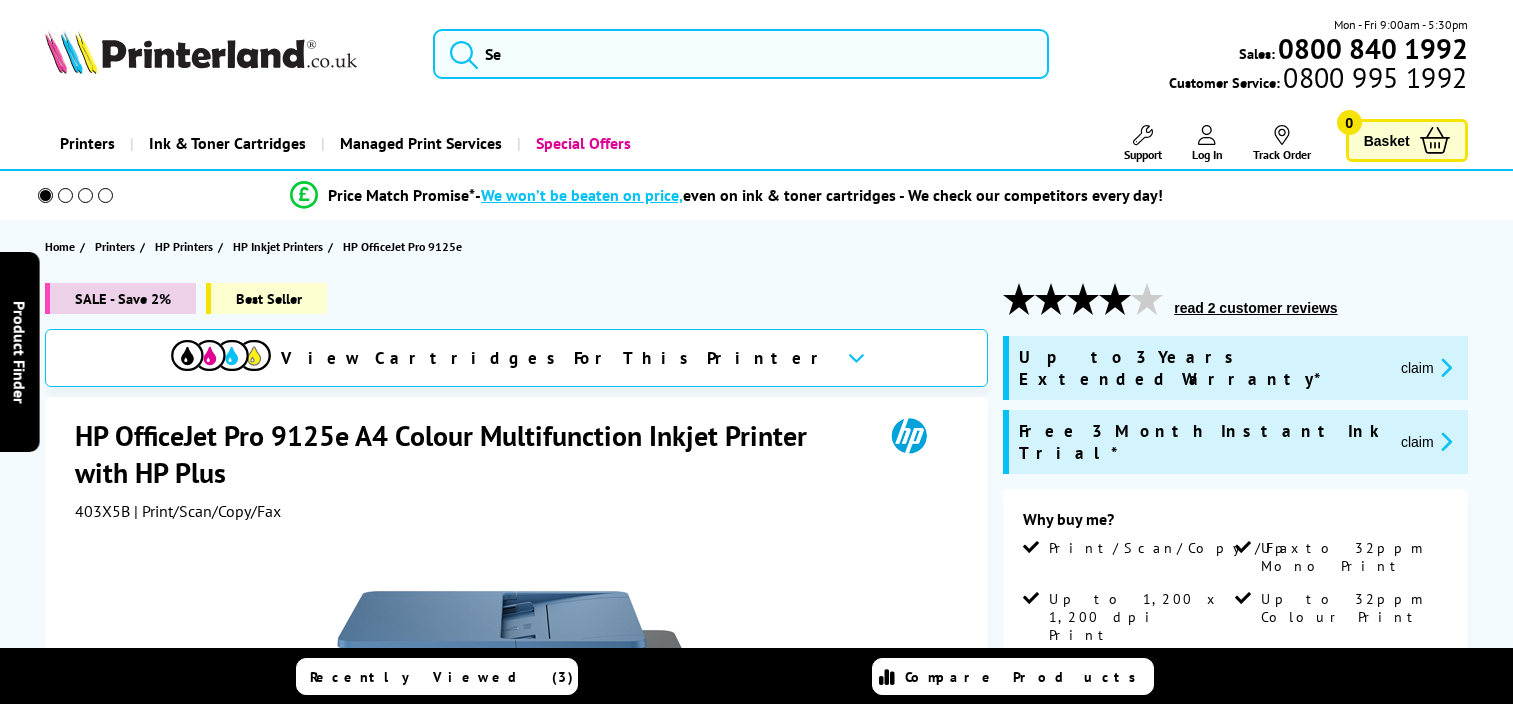 scroll, scrollTop: 0, scrollLeft: 0, axis: both 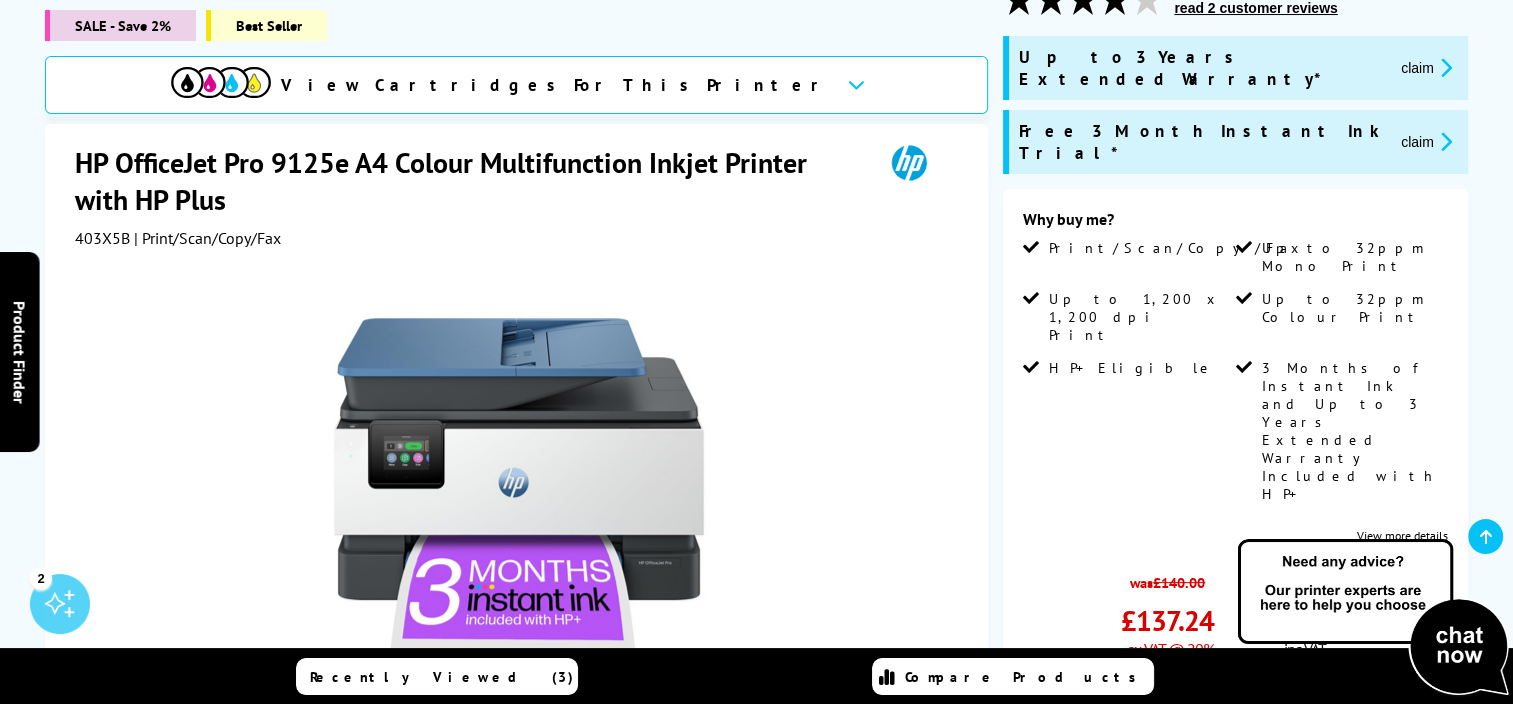 click on "Add to Basket" at bounding box center (1235, 708) 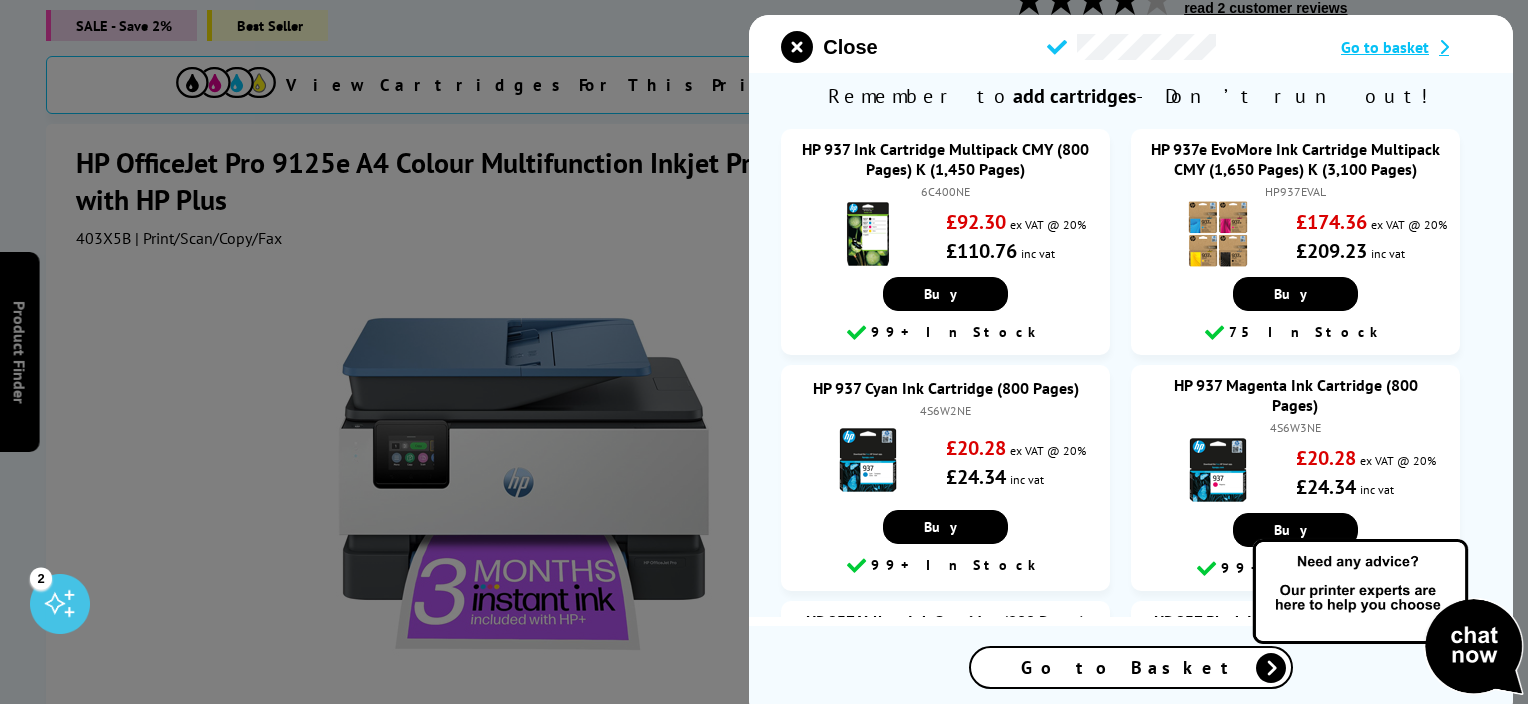 click on "Go to basket" at bounding box center [1385, 47] 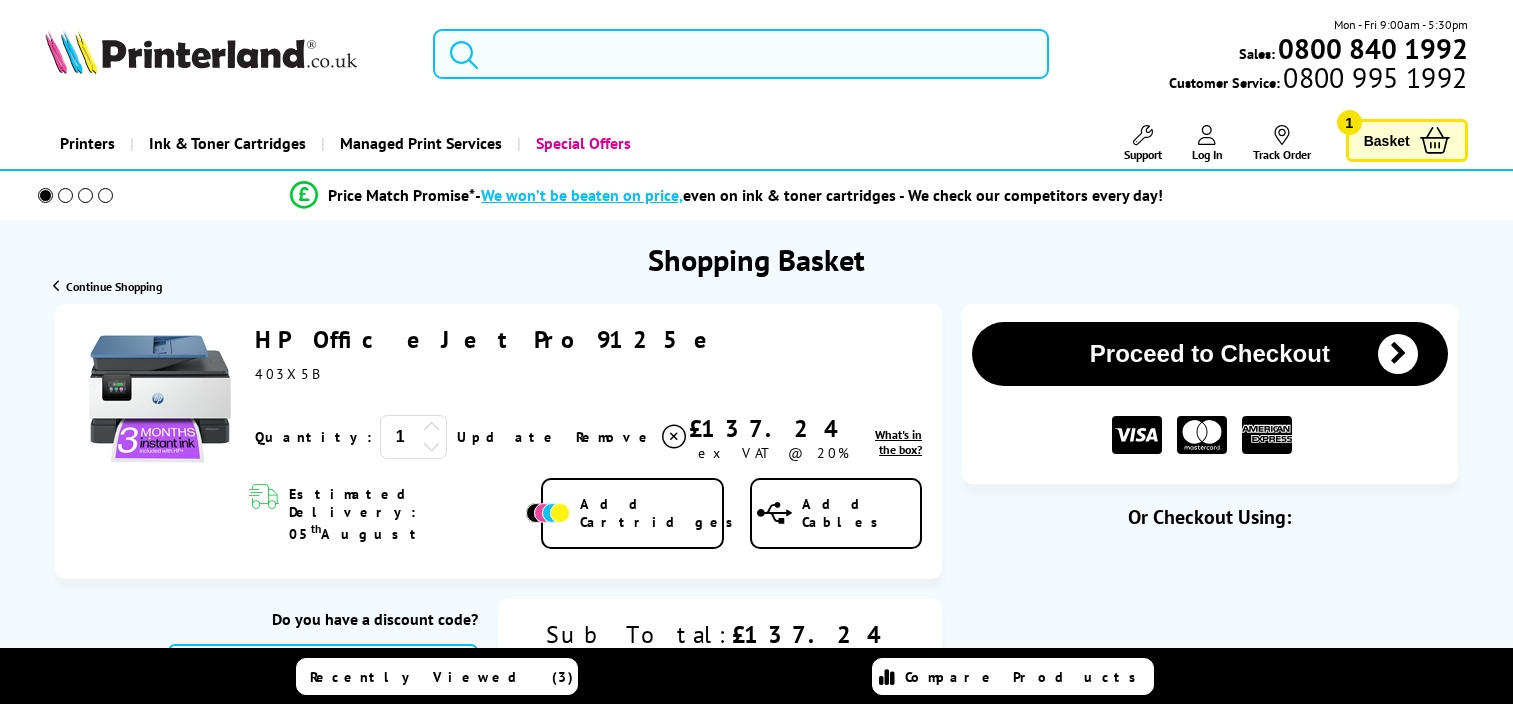 scroll, scrollTop: 0, scrollLeft: 0, axis: both 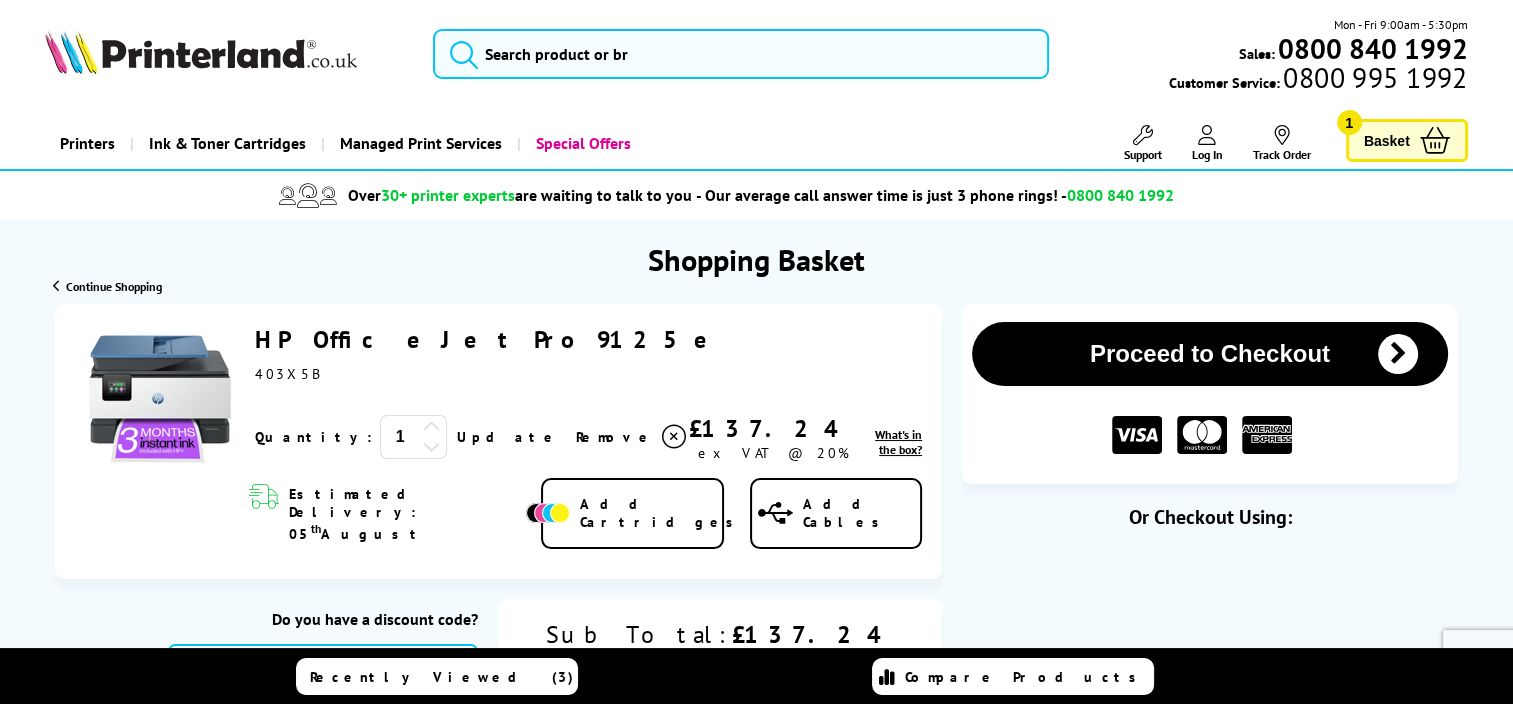 click on "Proceed to Checkout" at bounding box center [1210, 354] 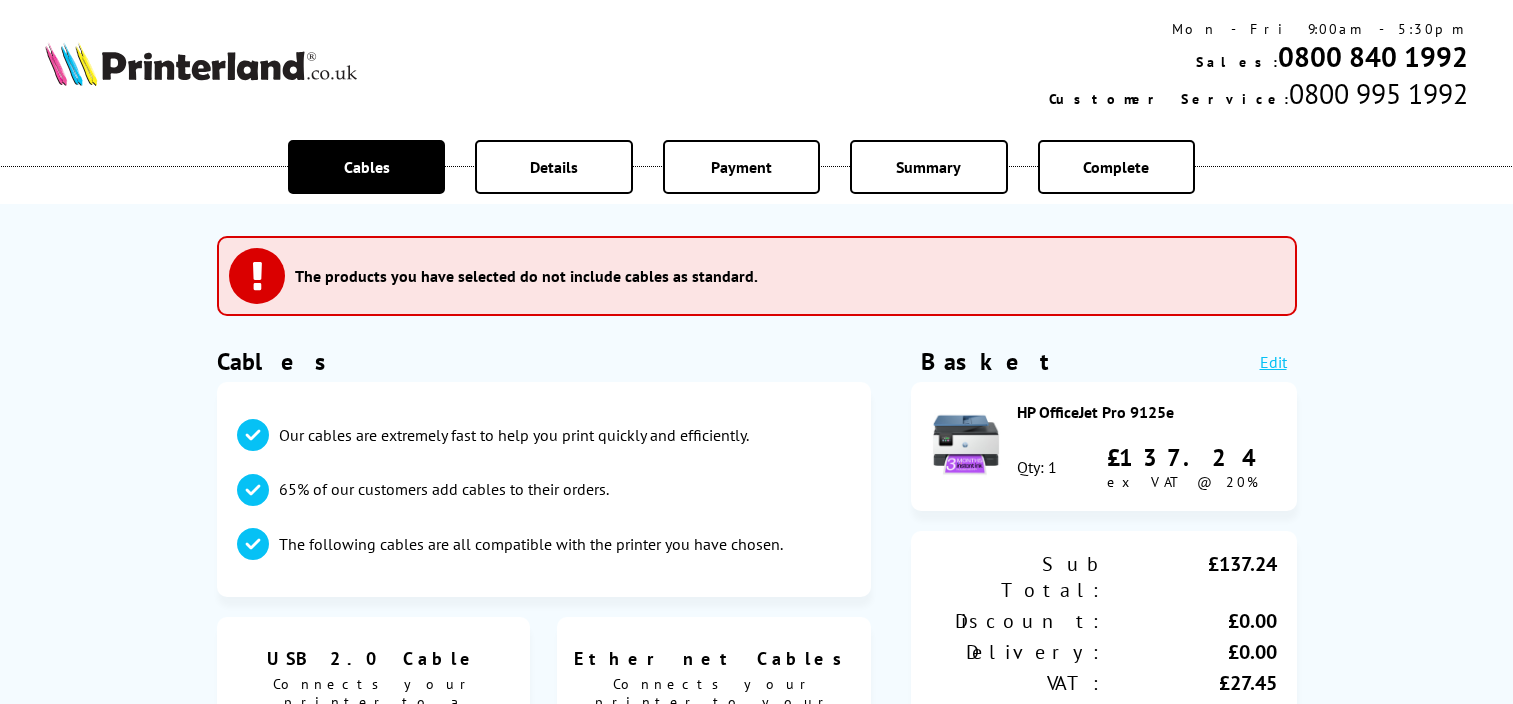 scroll, scrollTop: 0, scrollLeft: 0, axis: both 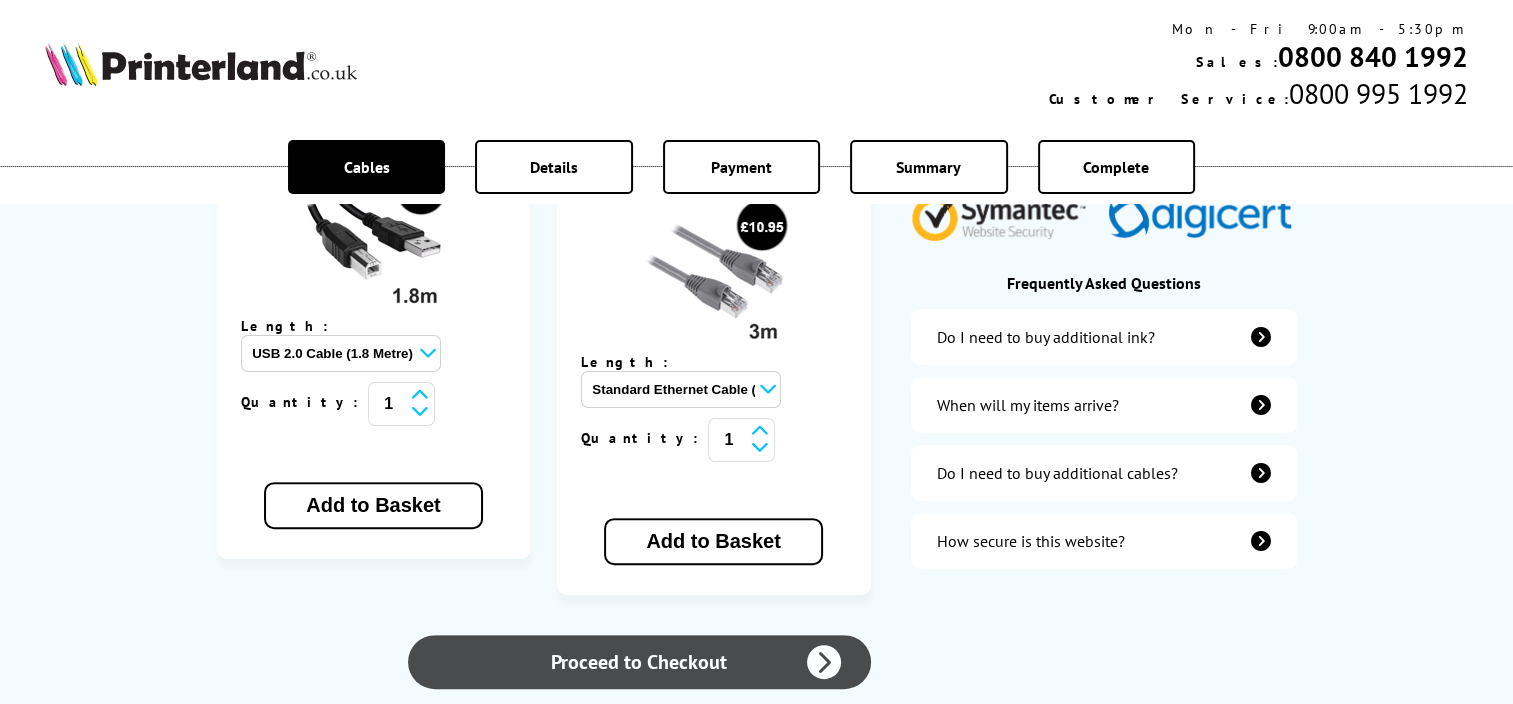 click on "Proceed to Checkout" at bounding box center (639, 662) 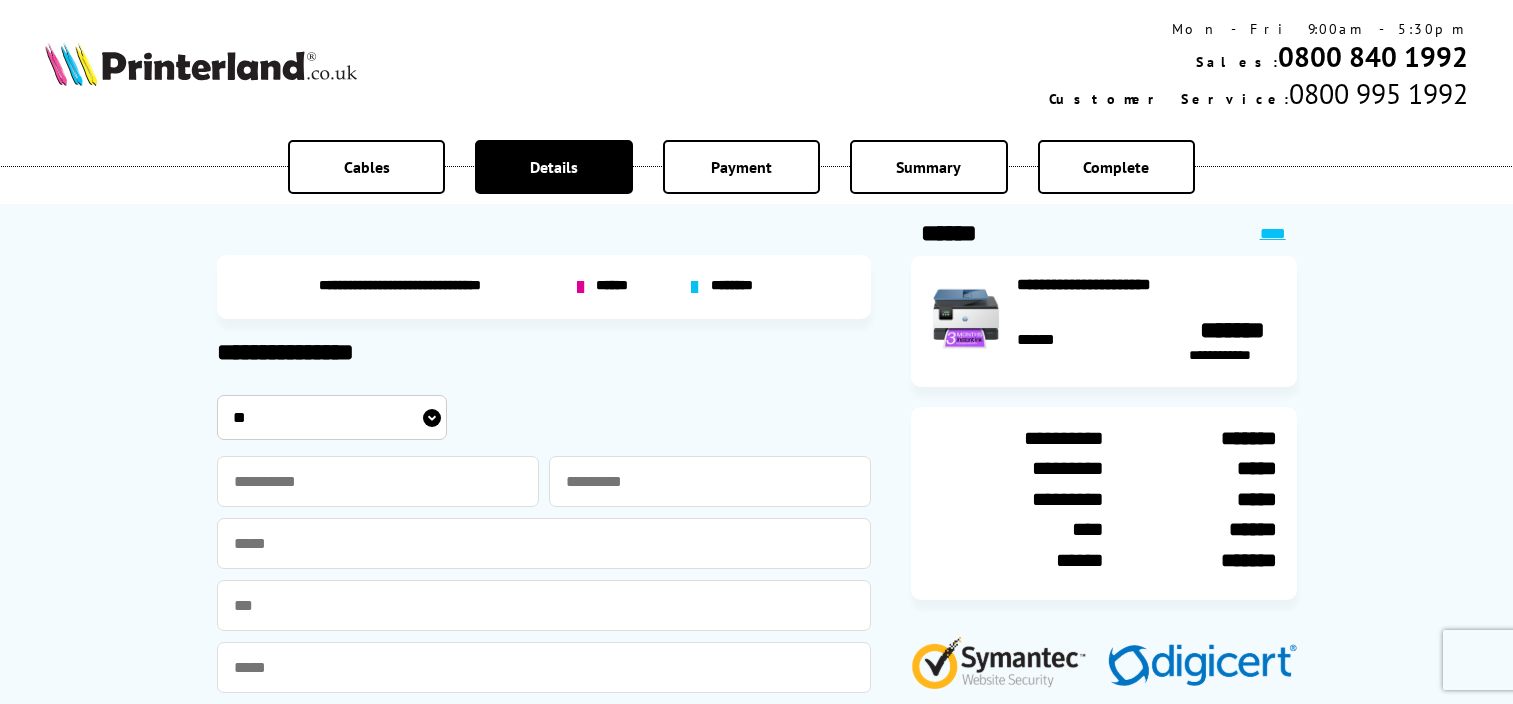 scroll, scrollTop: 0, scrollLeft: 0, axis: both 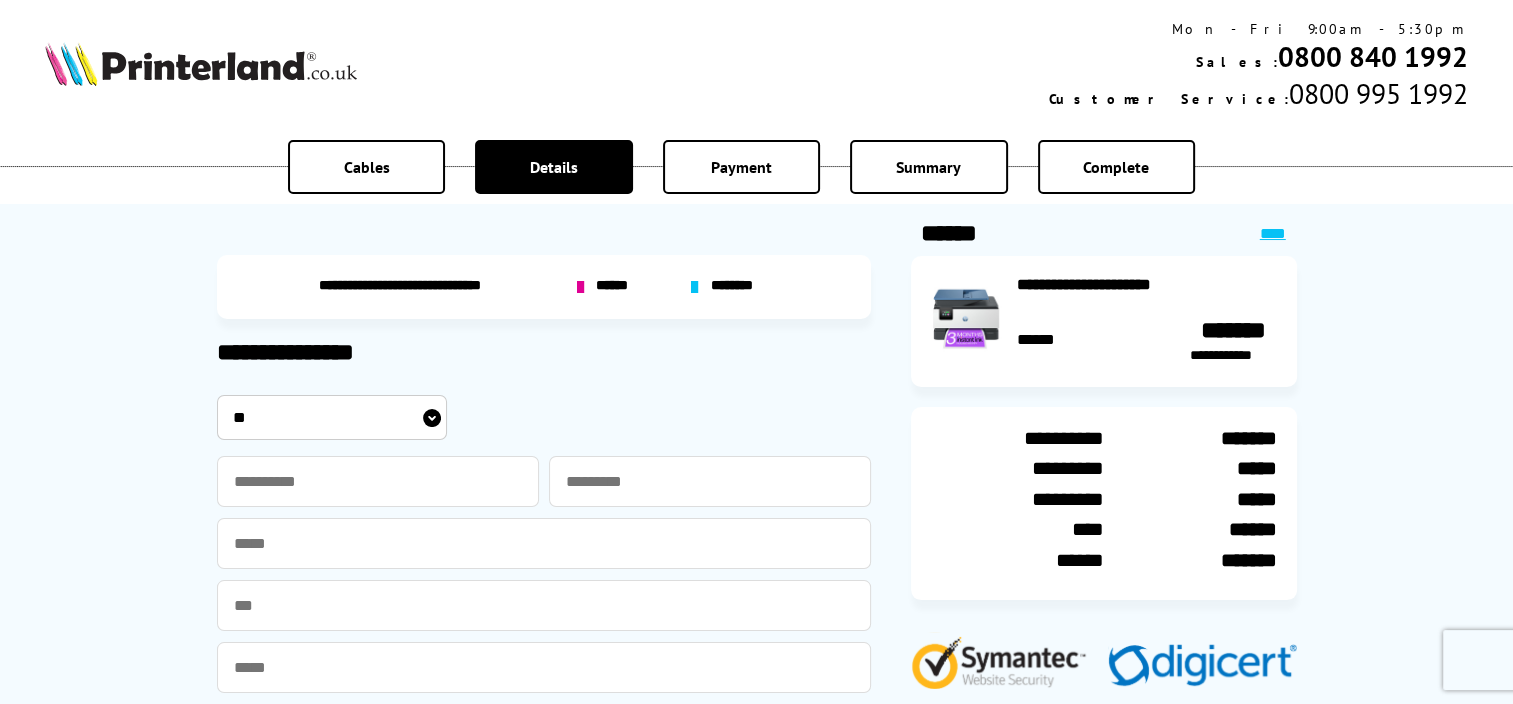 click on "******" at bounding box center [615, 287] 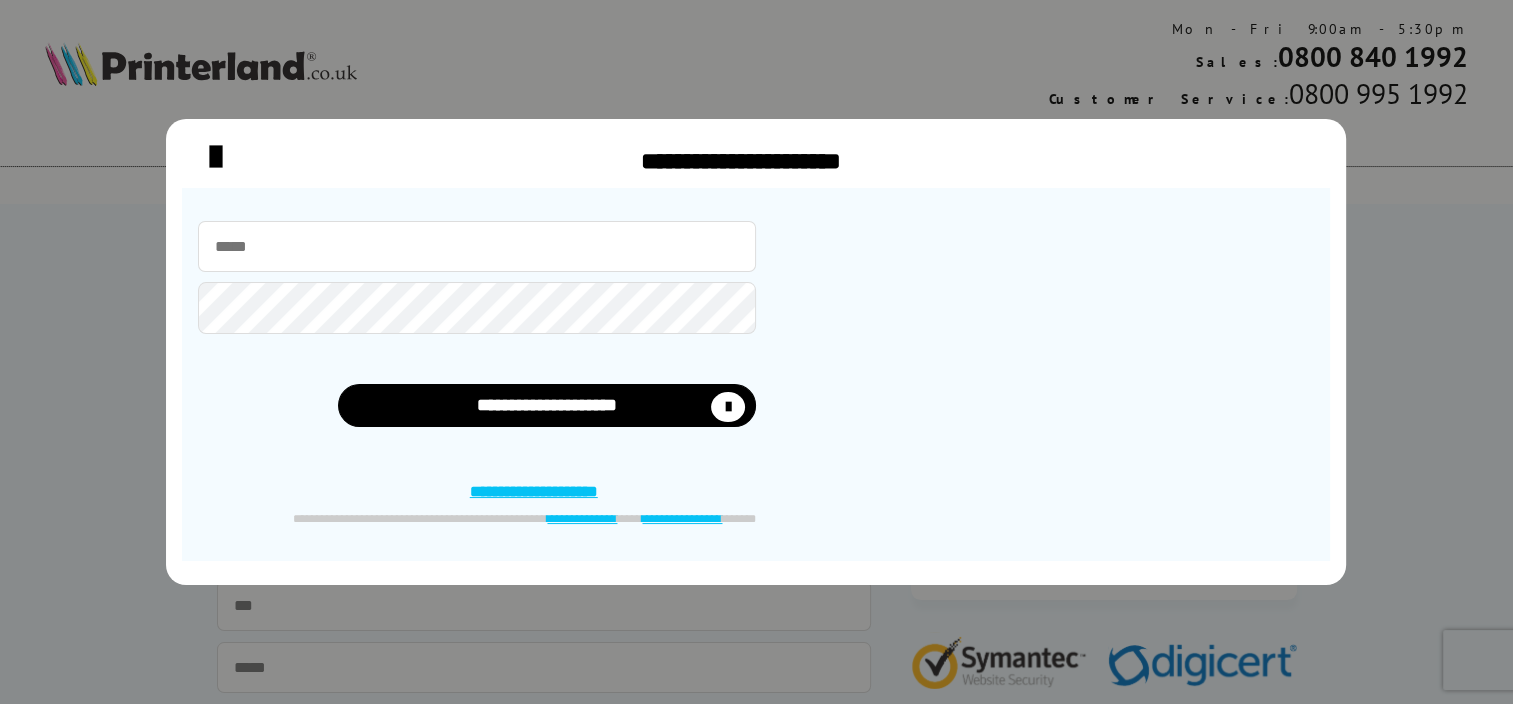 type on "**********" 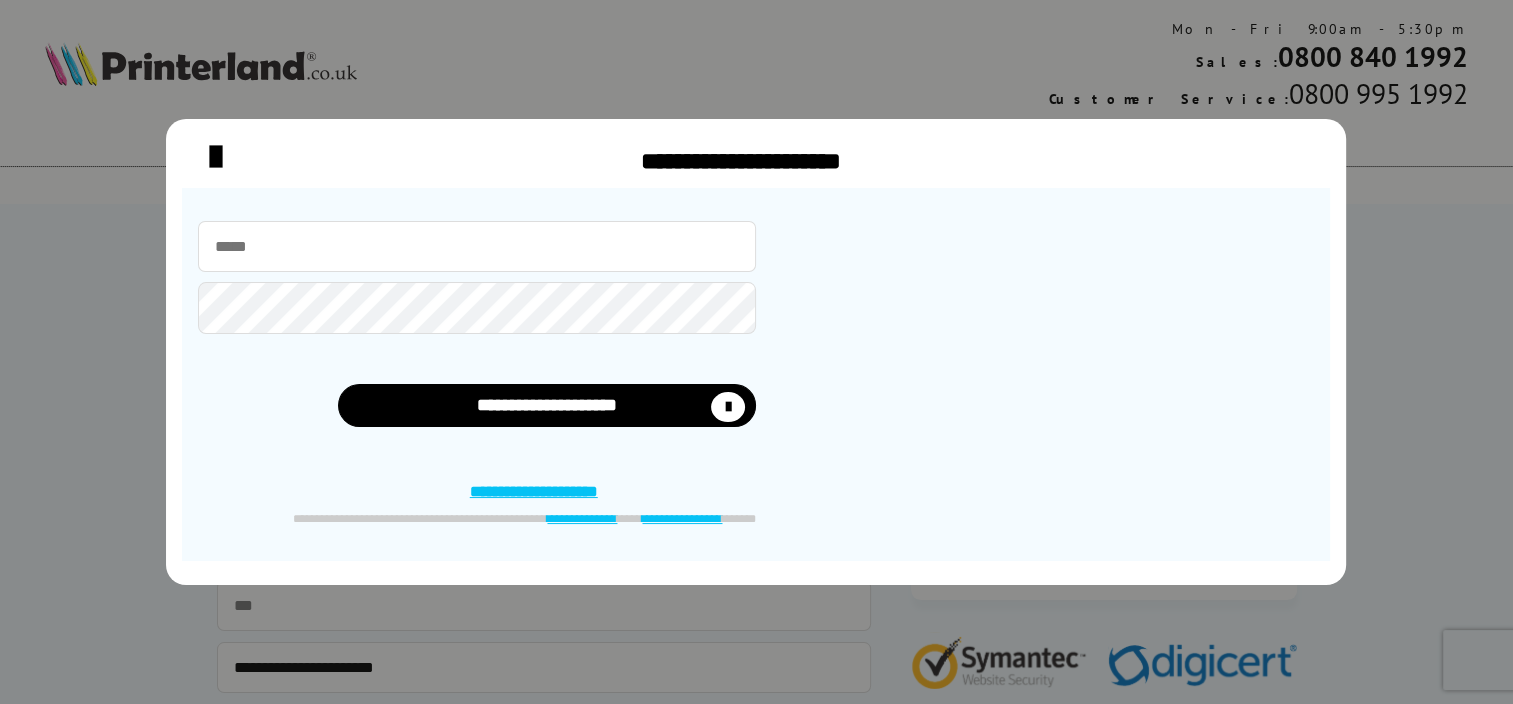 click at bounding box center (477, 246) 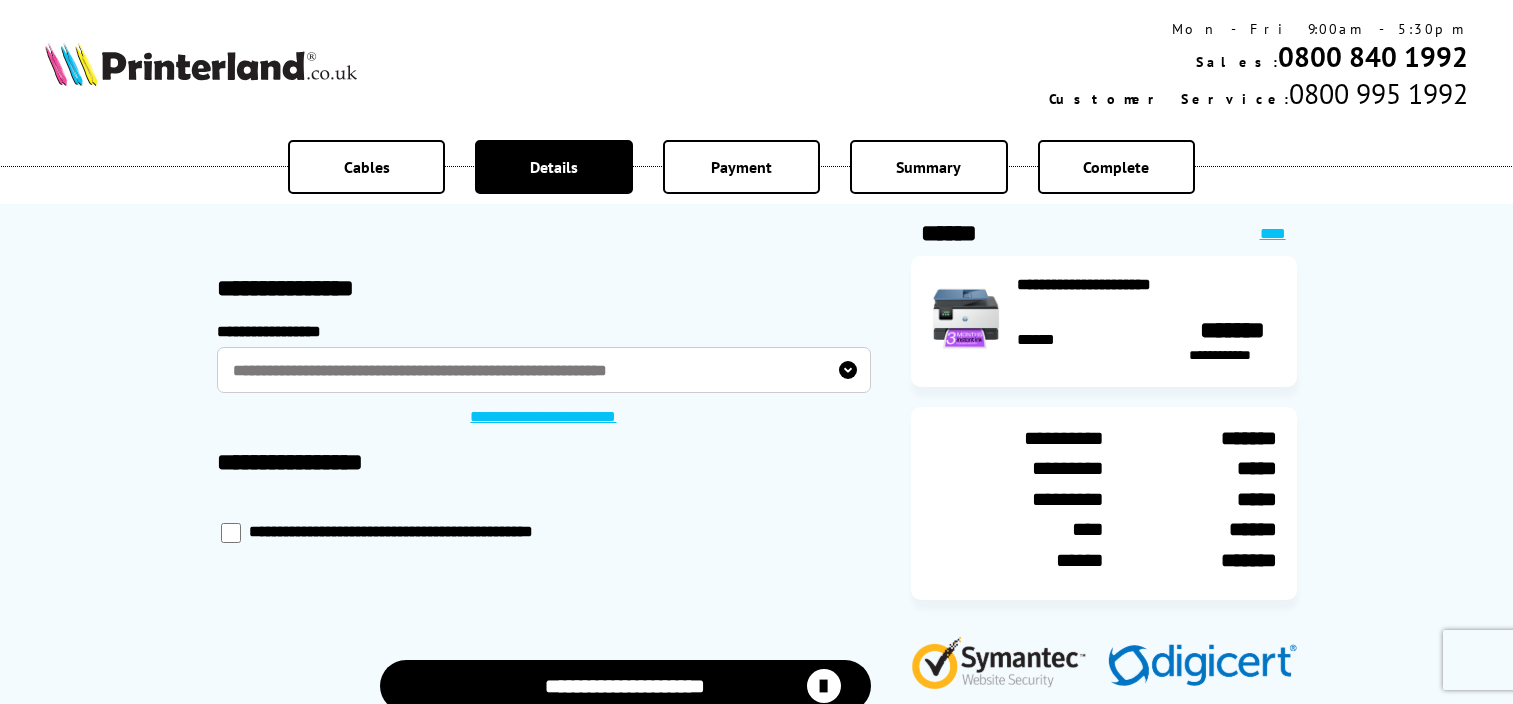 scroll, scrollTop: 0, scrollLeft: 0, axis: both 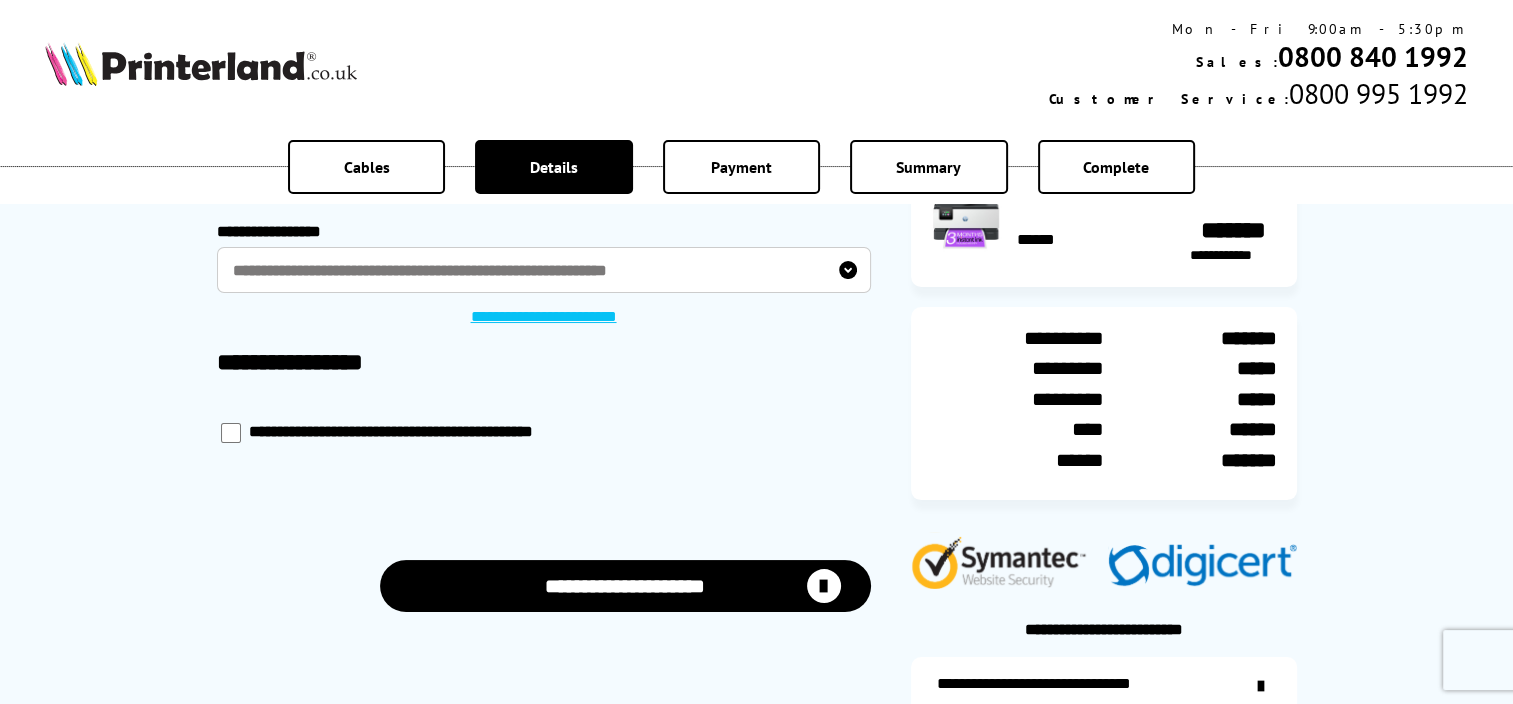 click on "**********" at bounding box center (625, 585) 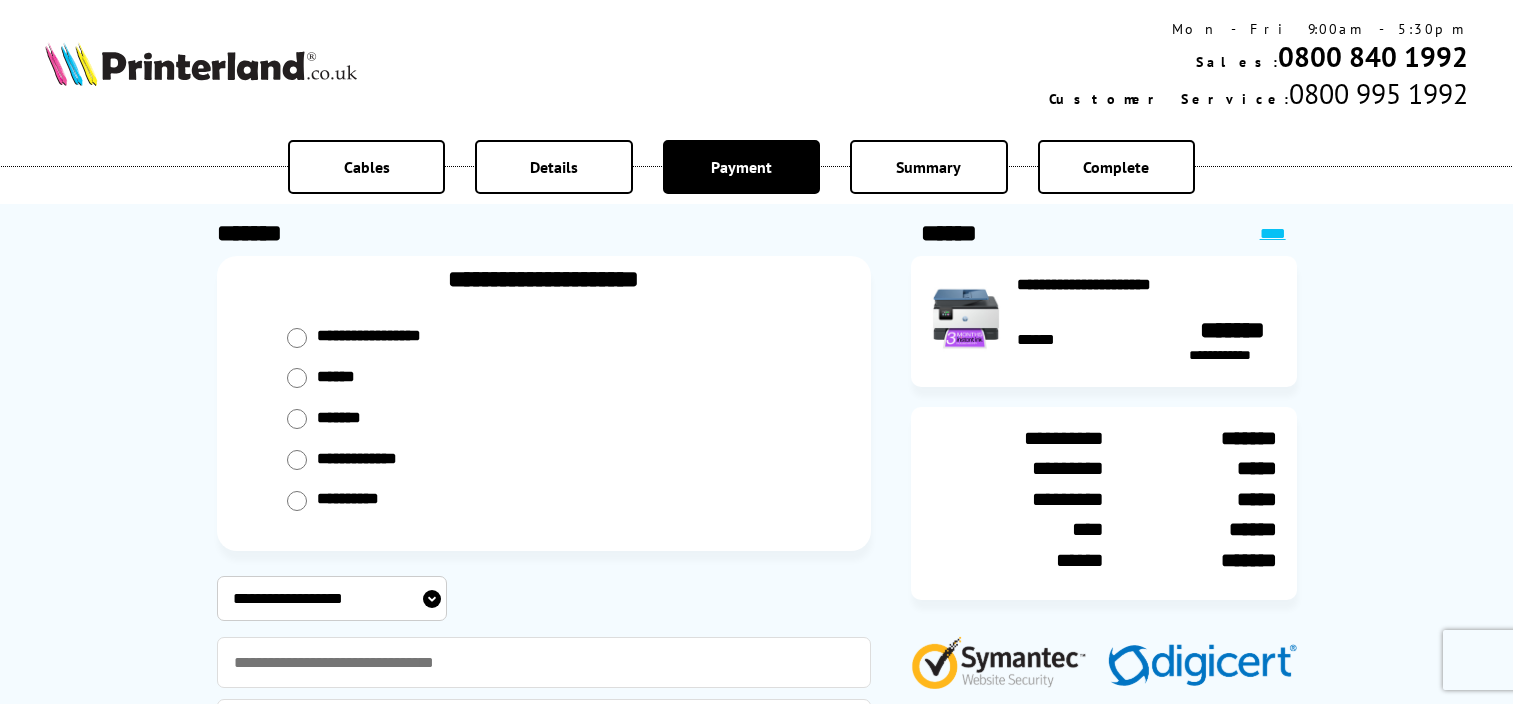 scroll, scrollTop: 0, scrollLeft: 0, axis: both 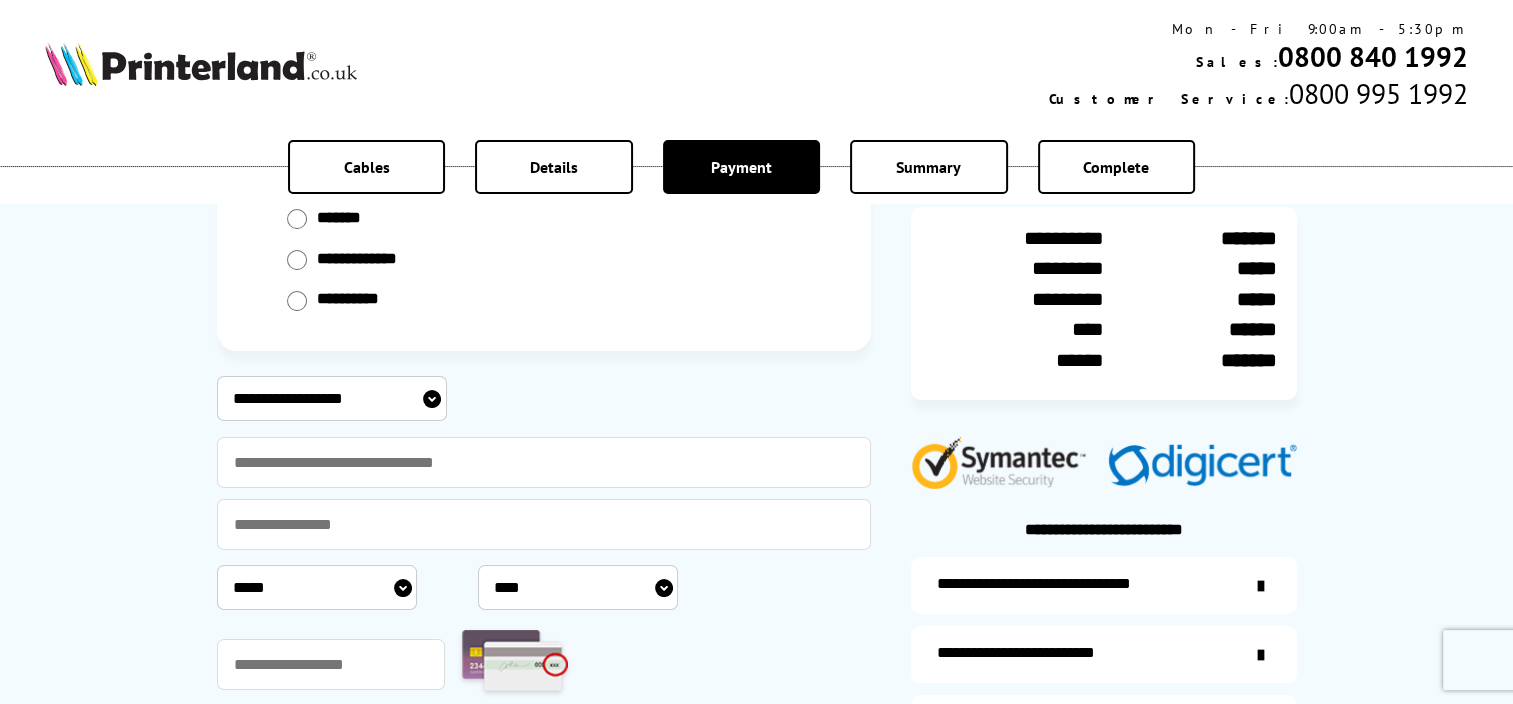 click on "**********" at bounding box center [332, 398] 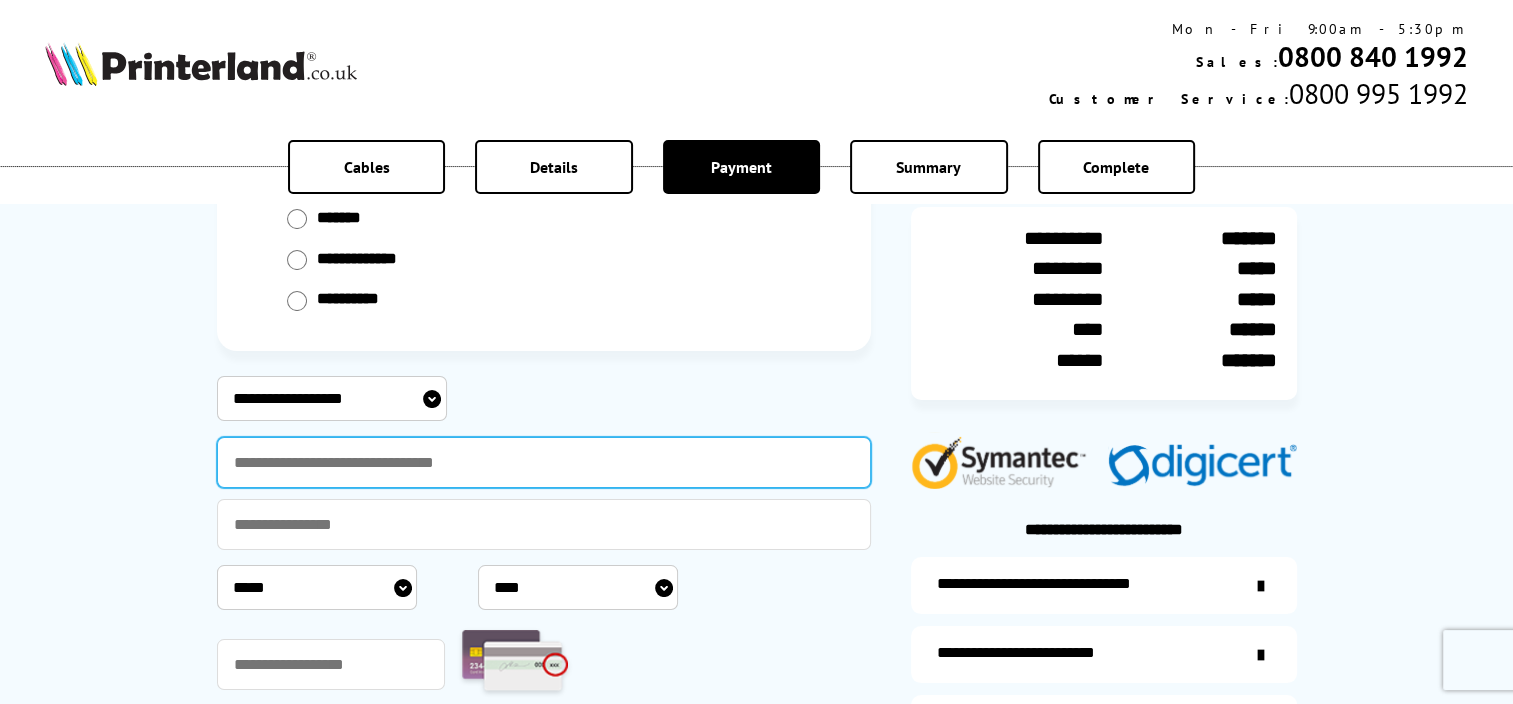 click at bounding box center [544, 462] 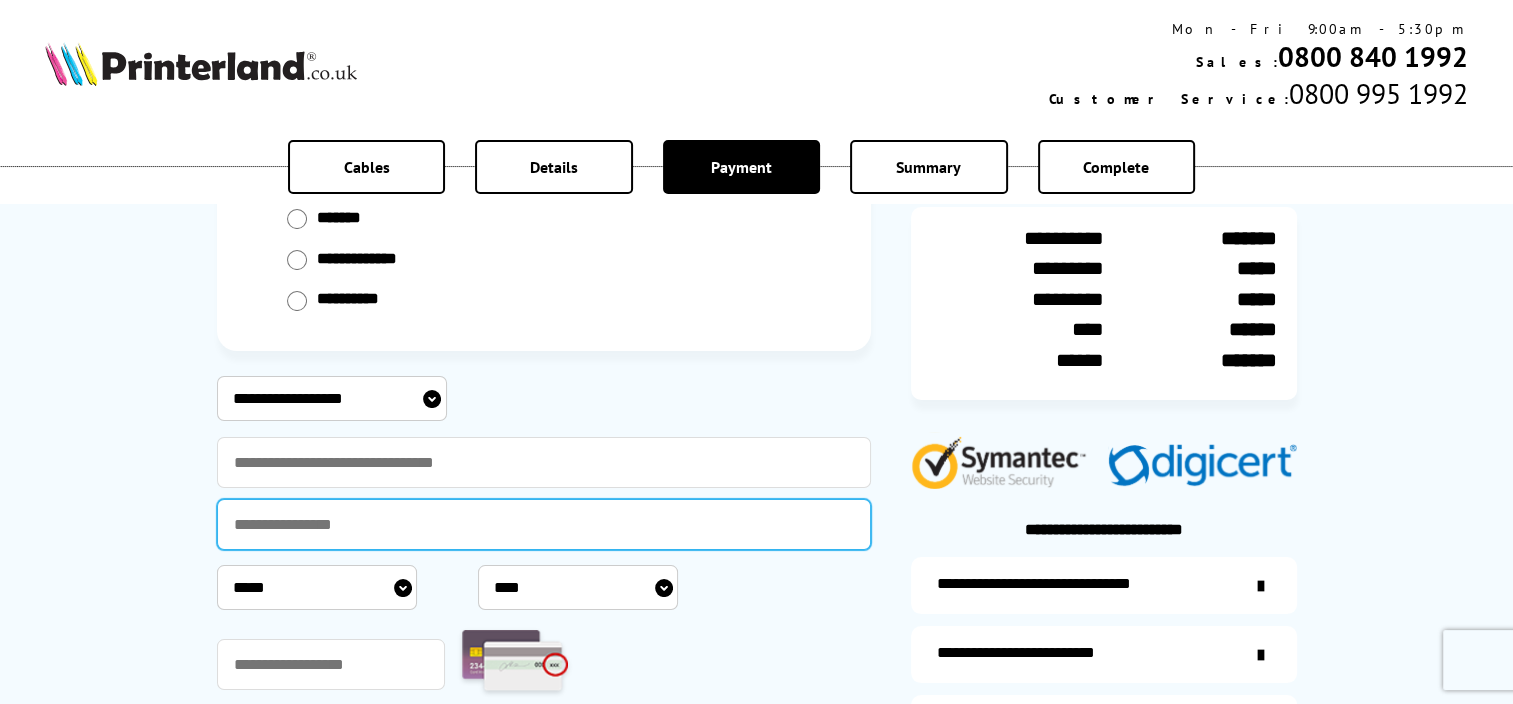 click at bounding box center (544, 524) 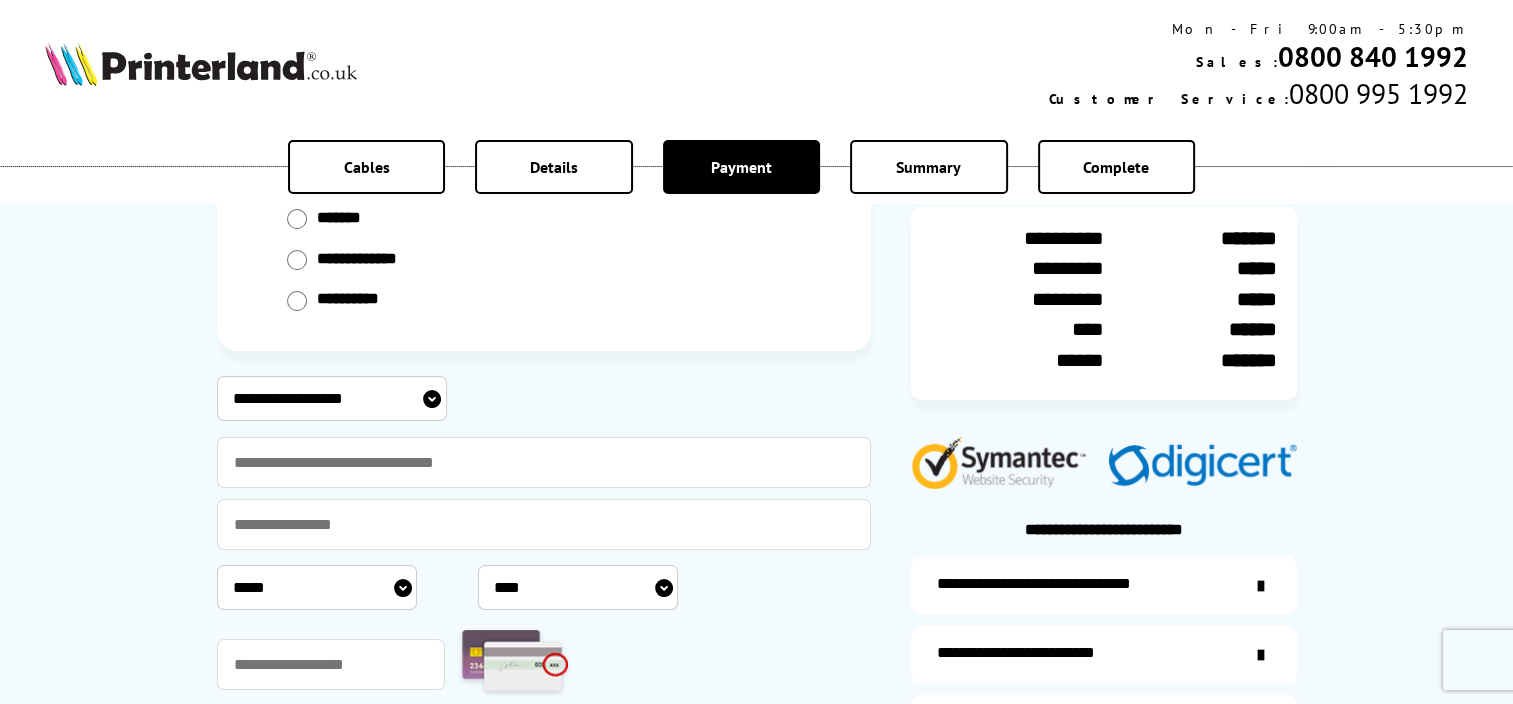 select on "****" 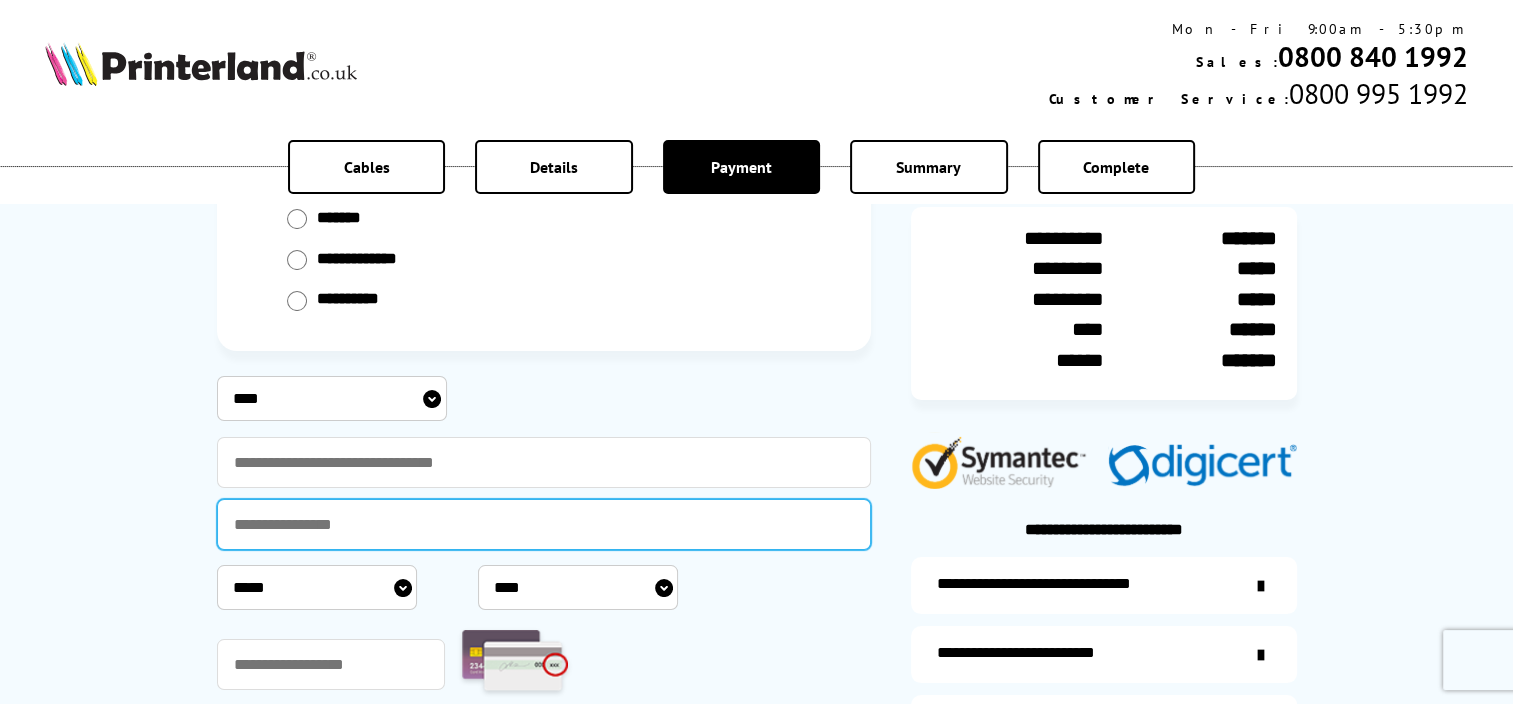 type on "**********" 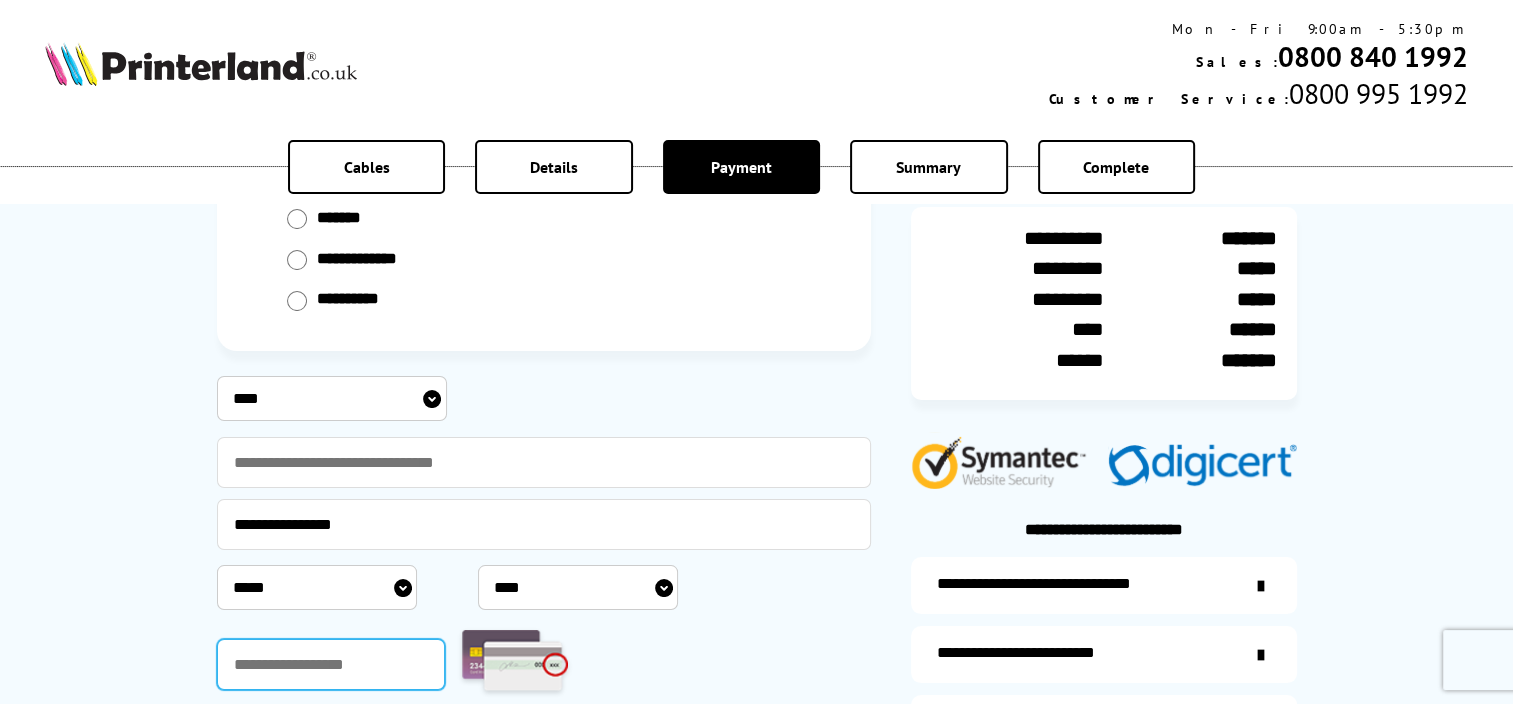 type on "***" 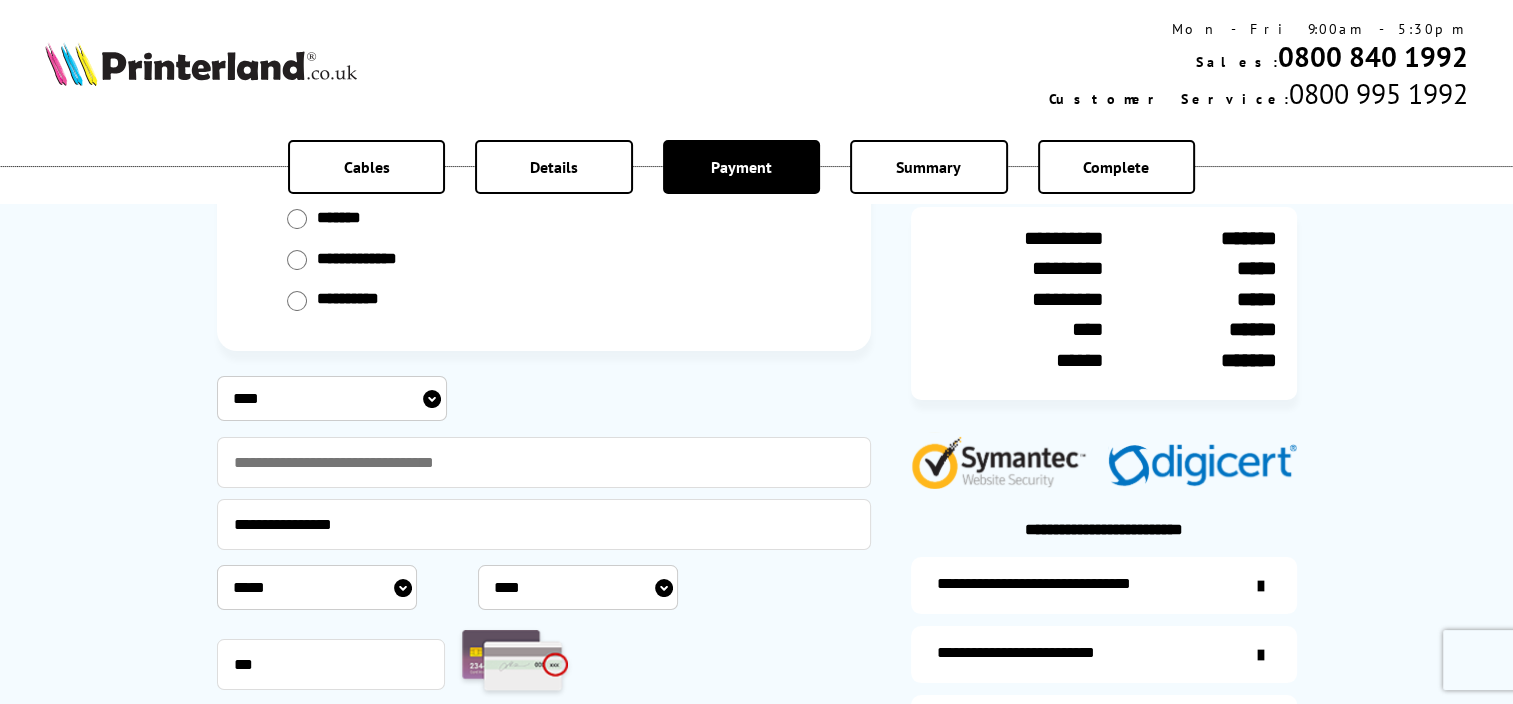 click on "*****
*
*
*
*
*
*
*
*
*
**
**
**" at bounding box center (317, 587) 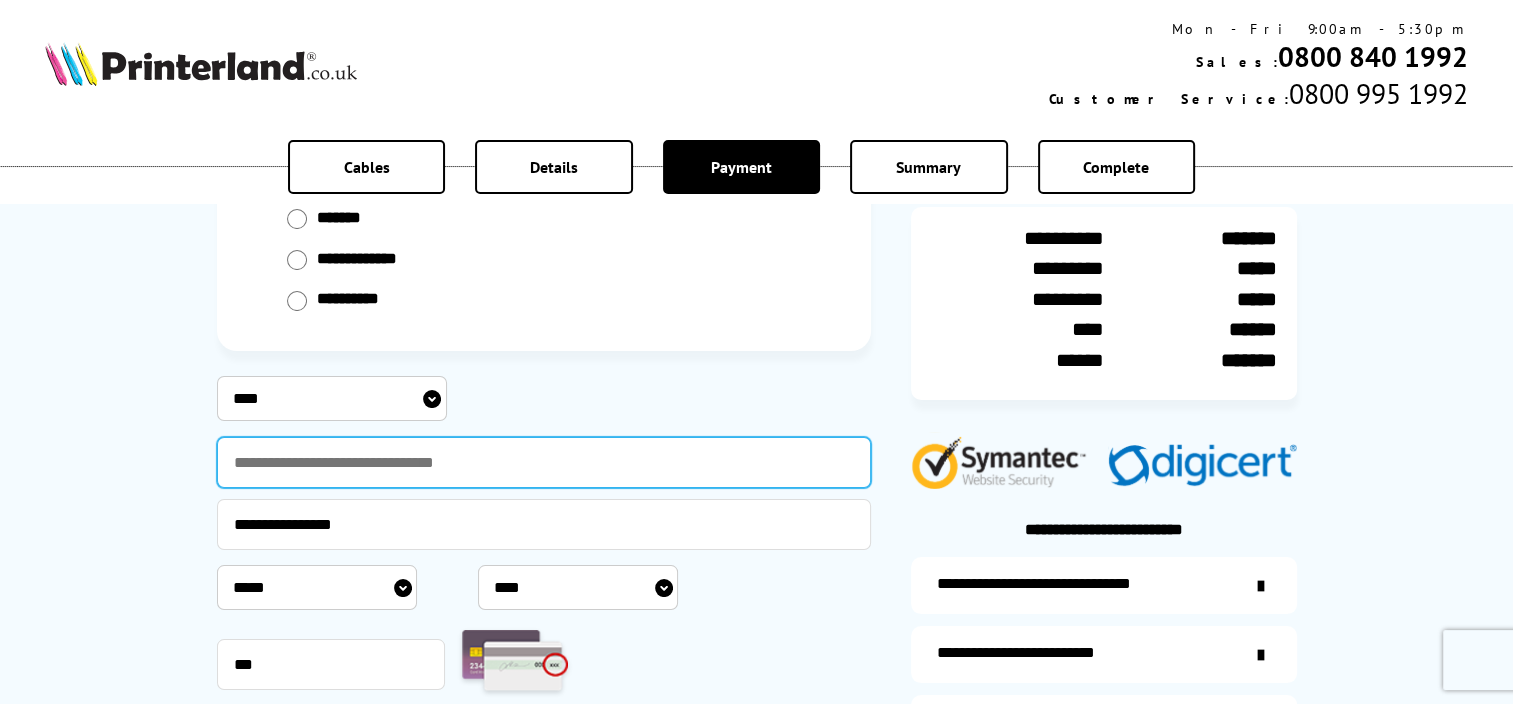 click at bounding box center [544, 462] 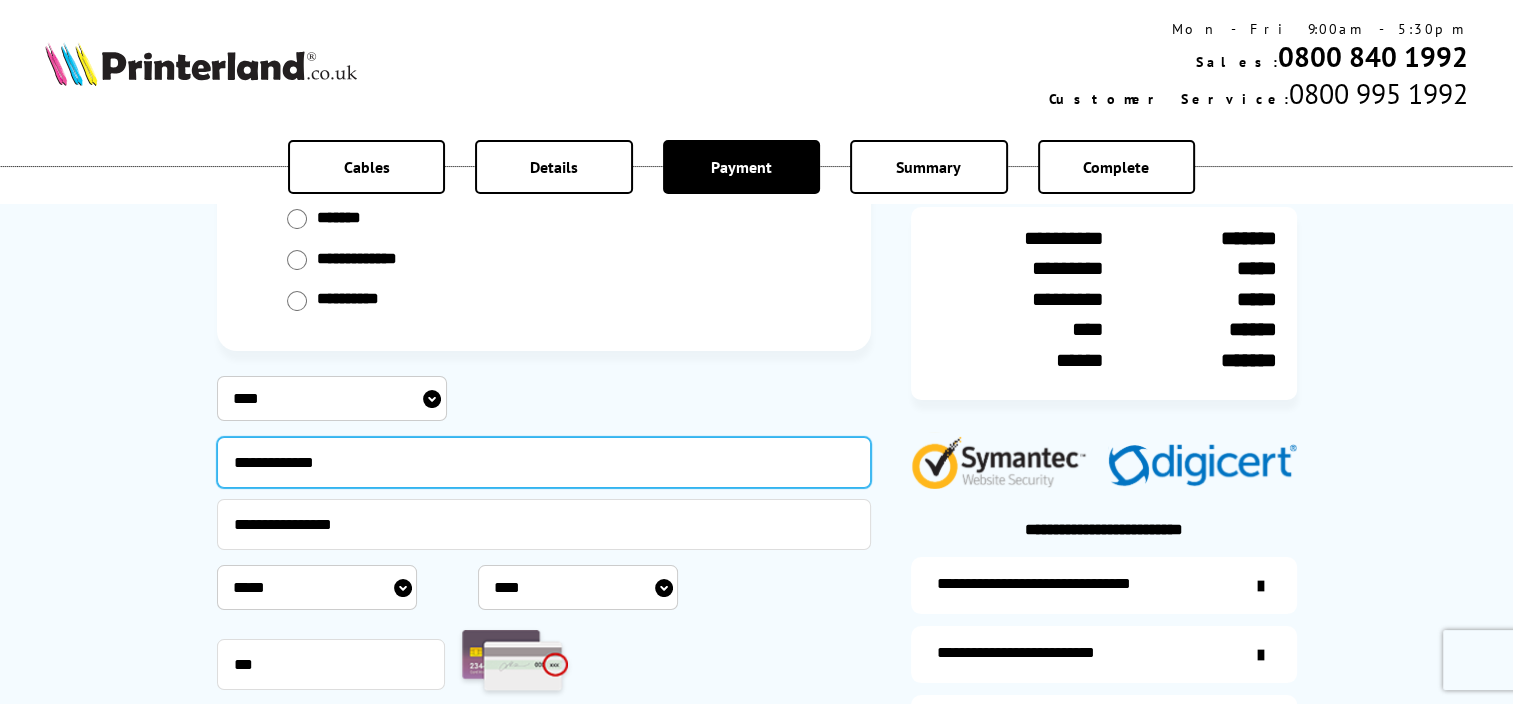 type on "**********" 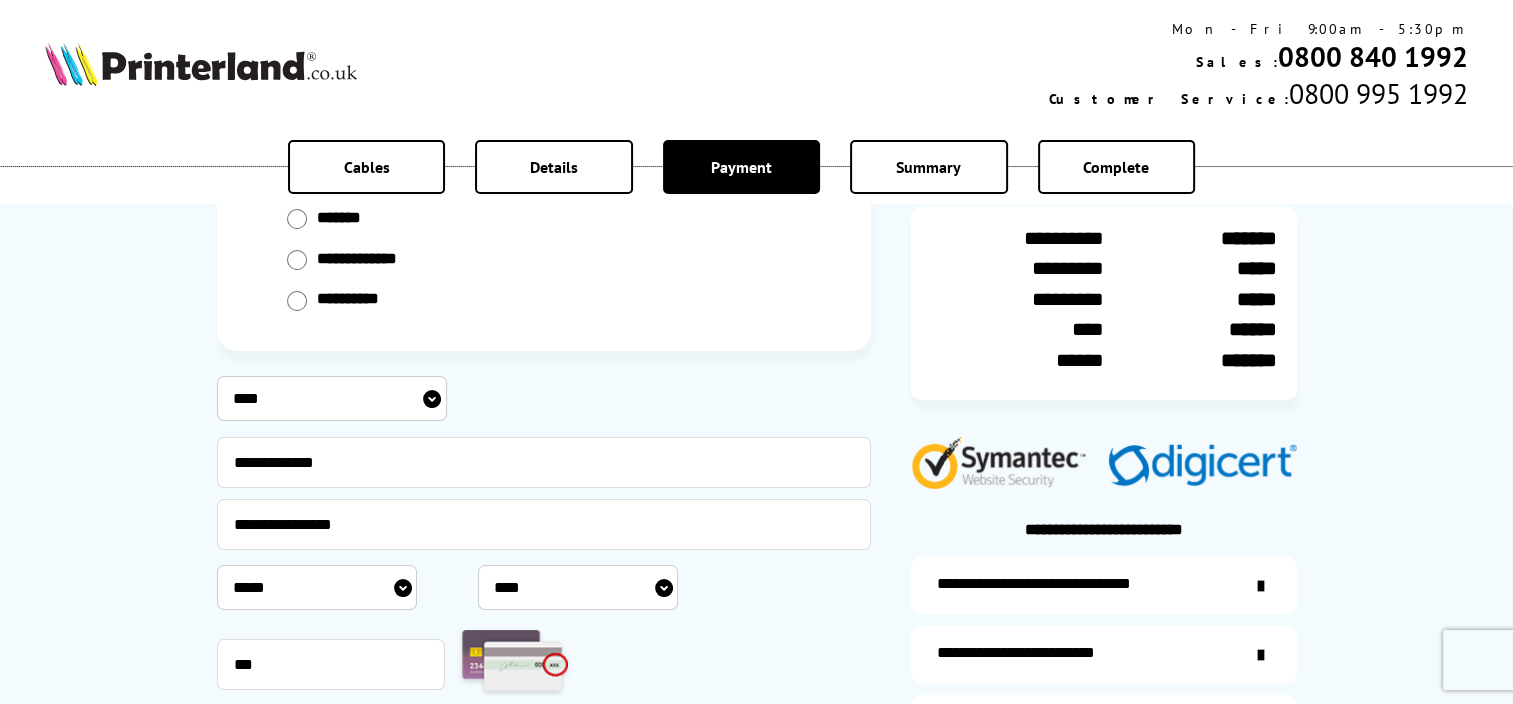 click on "*****
*
*
*
*
*
*
*
*
*
**
**
**" at bounding box center (317, 587) 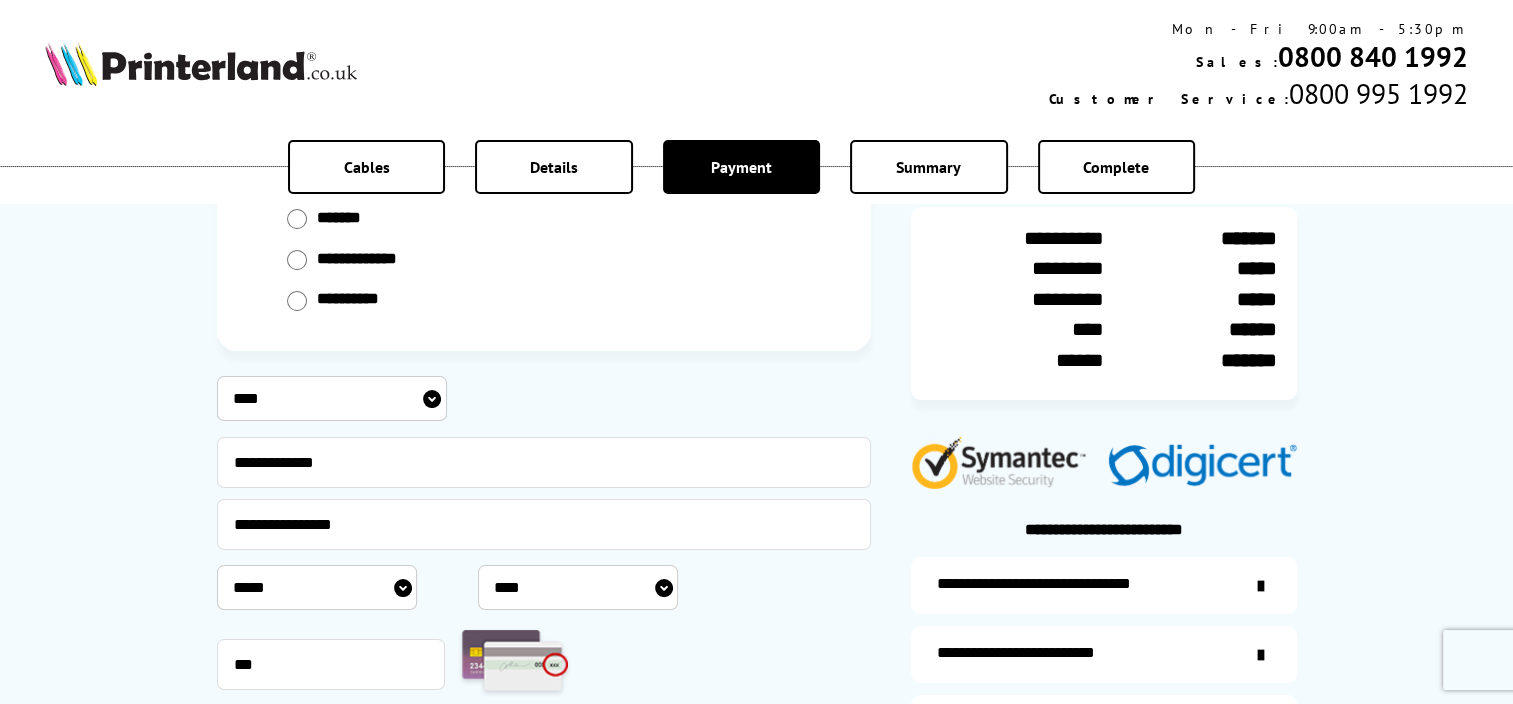 select on "*" 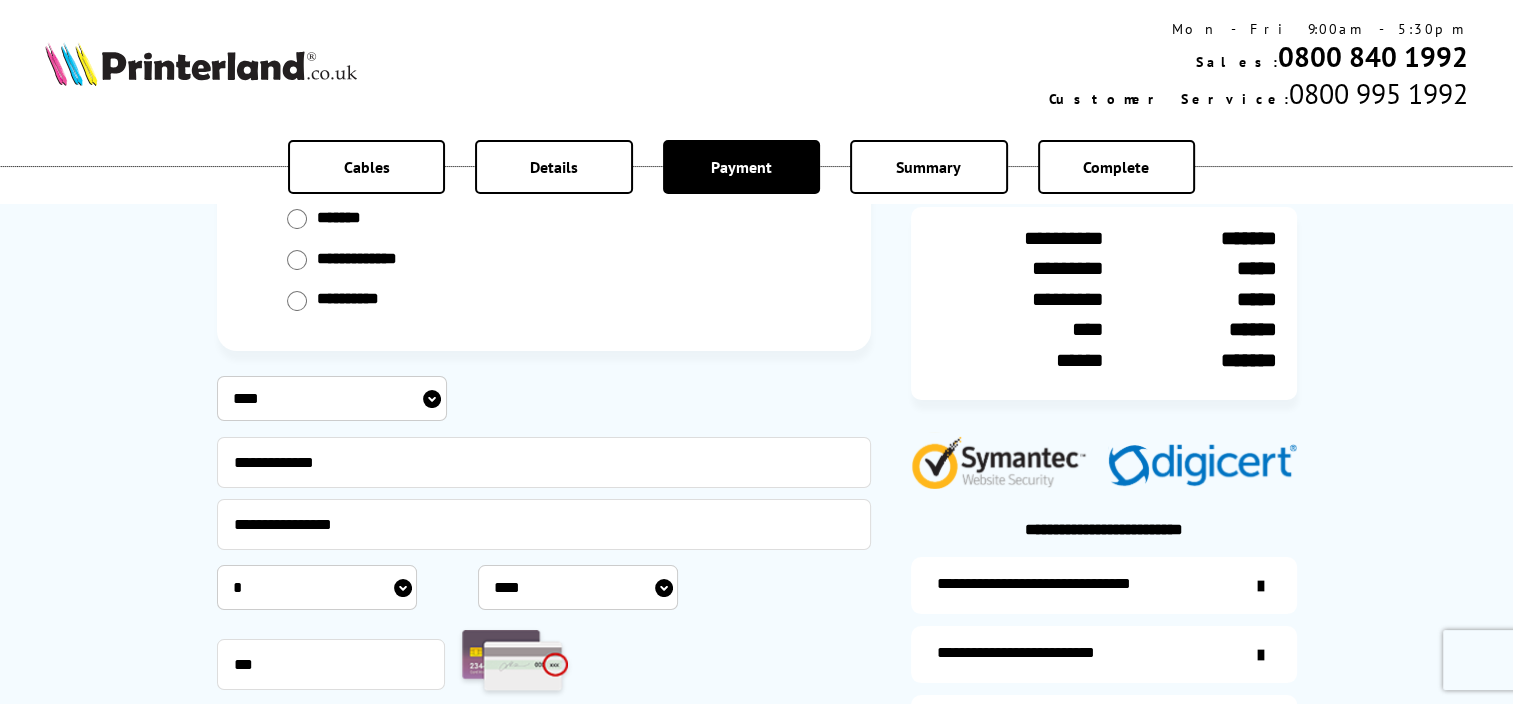 click on "****
****
****
****
****
****
****
****
****
****
****
****
****
****
****
****
****
****
****
****
****
****" at bounding box center [578, 587] 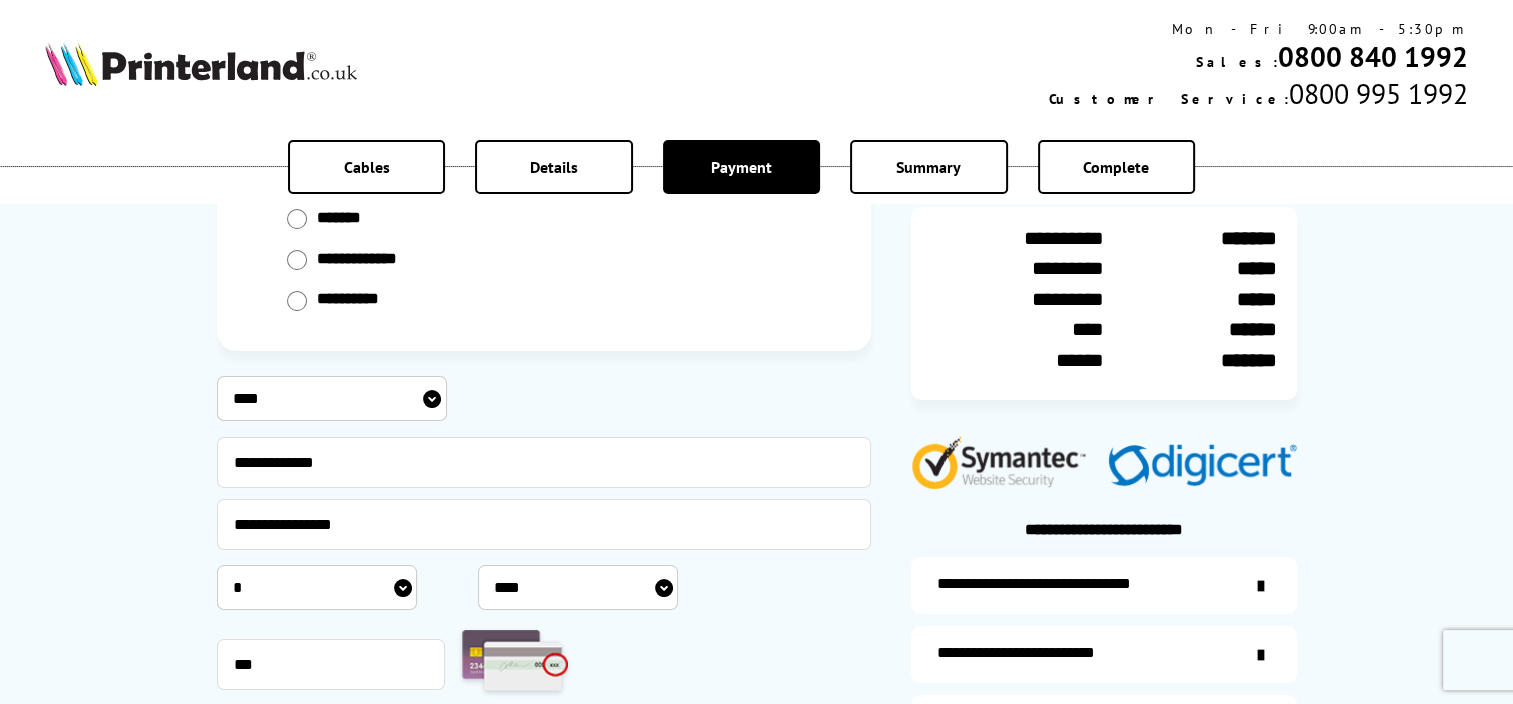 select on "****" 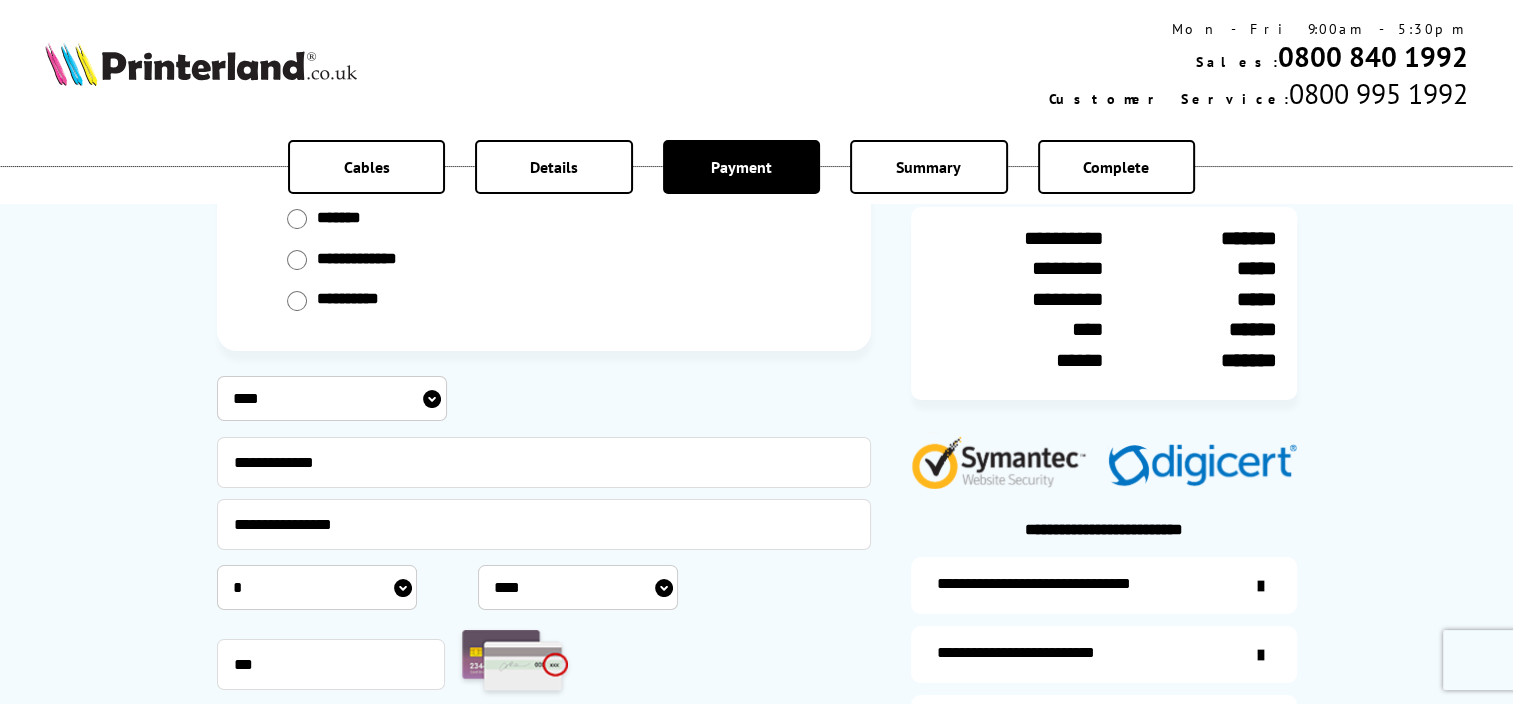 click on "****
****
****
****
****
****
****
****
****
****
****
****
****
****
****
****
****
****
****
****
****
****" at bounding box center [578, 587] 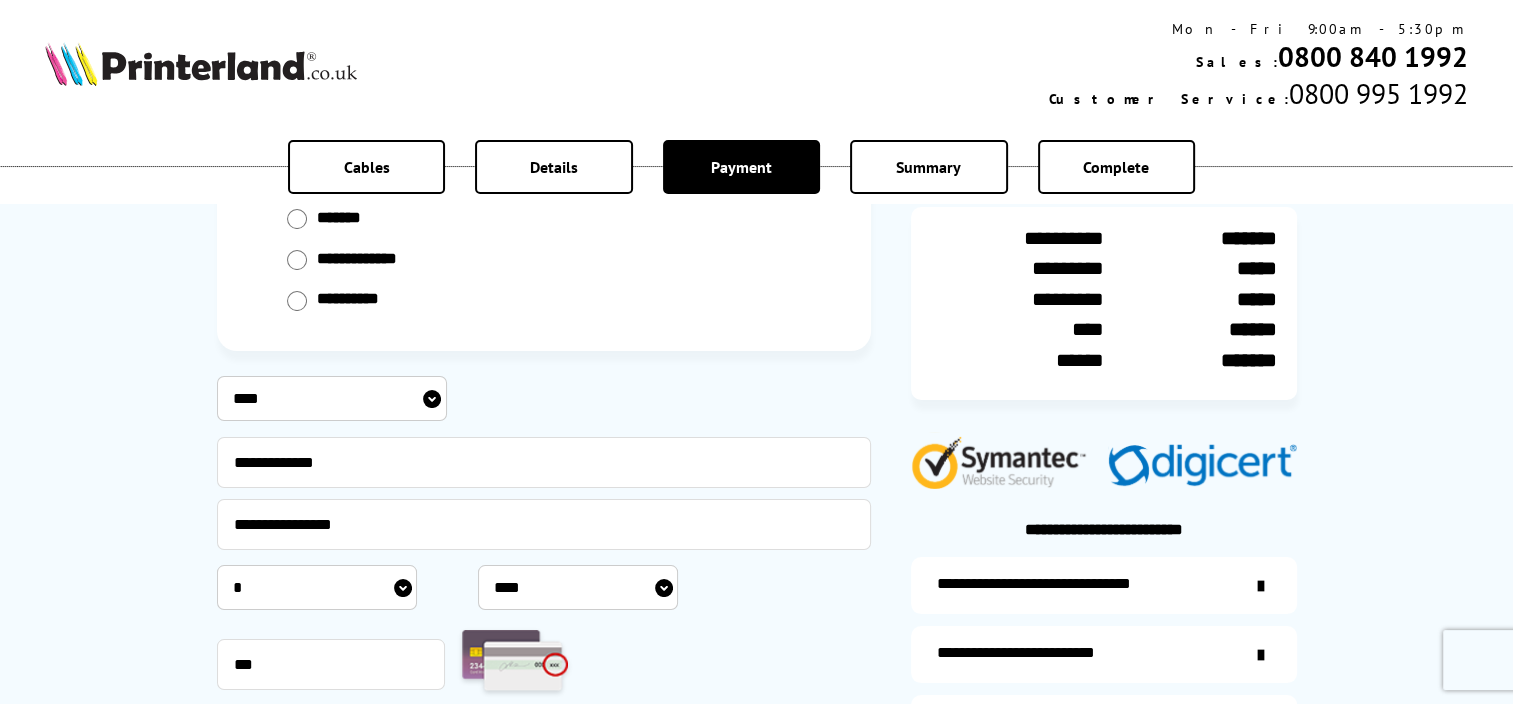 scroll, scrollTop: 400, scrollLeft: 0, axis: vertical 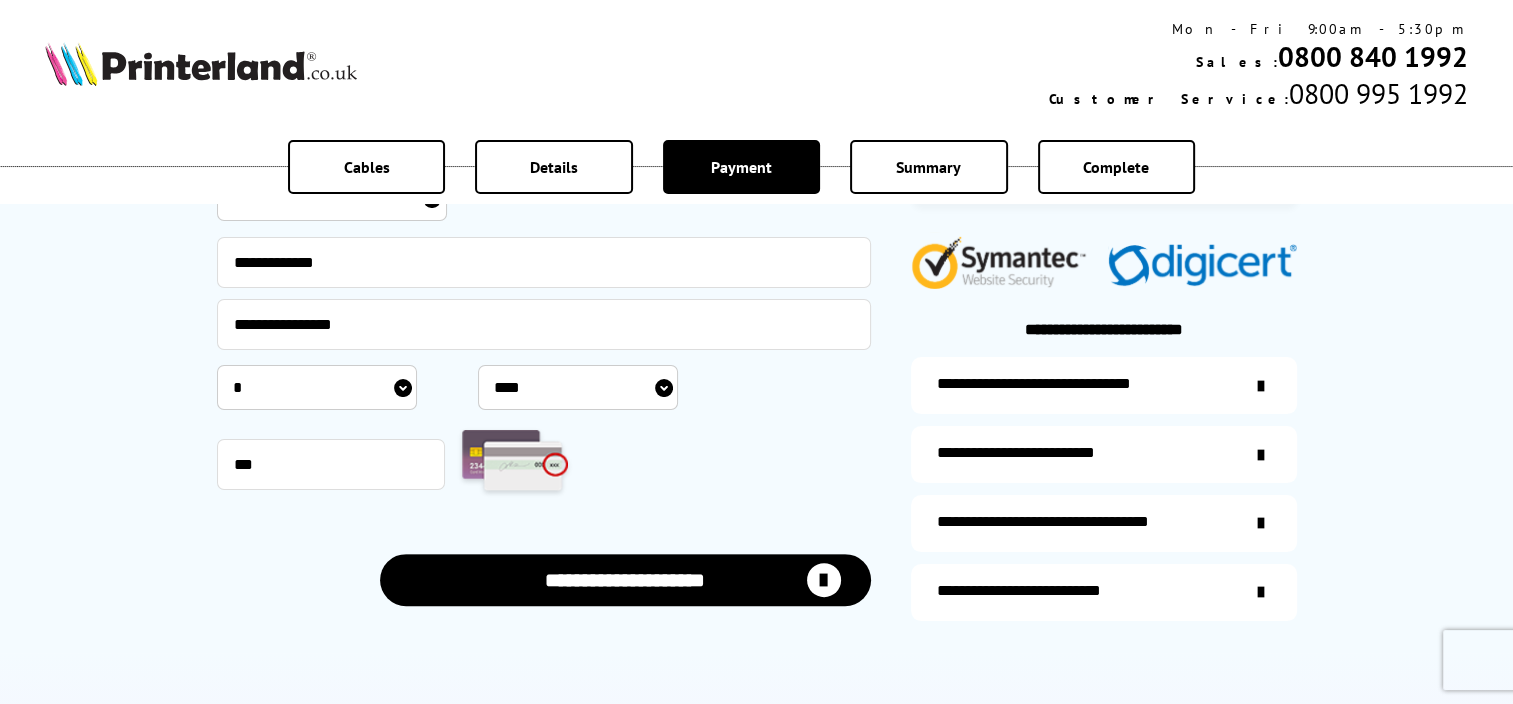 click on "**********" at bounding box center [625, 579] 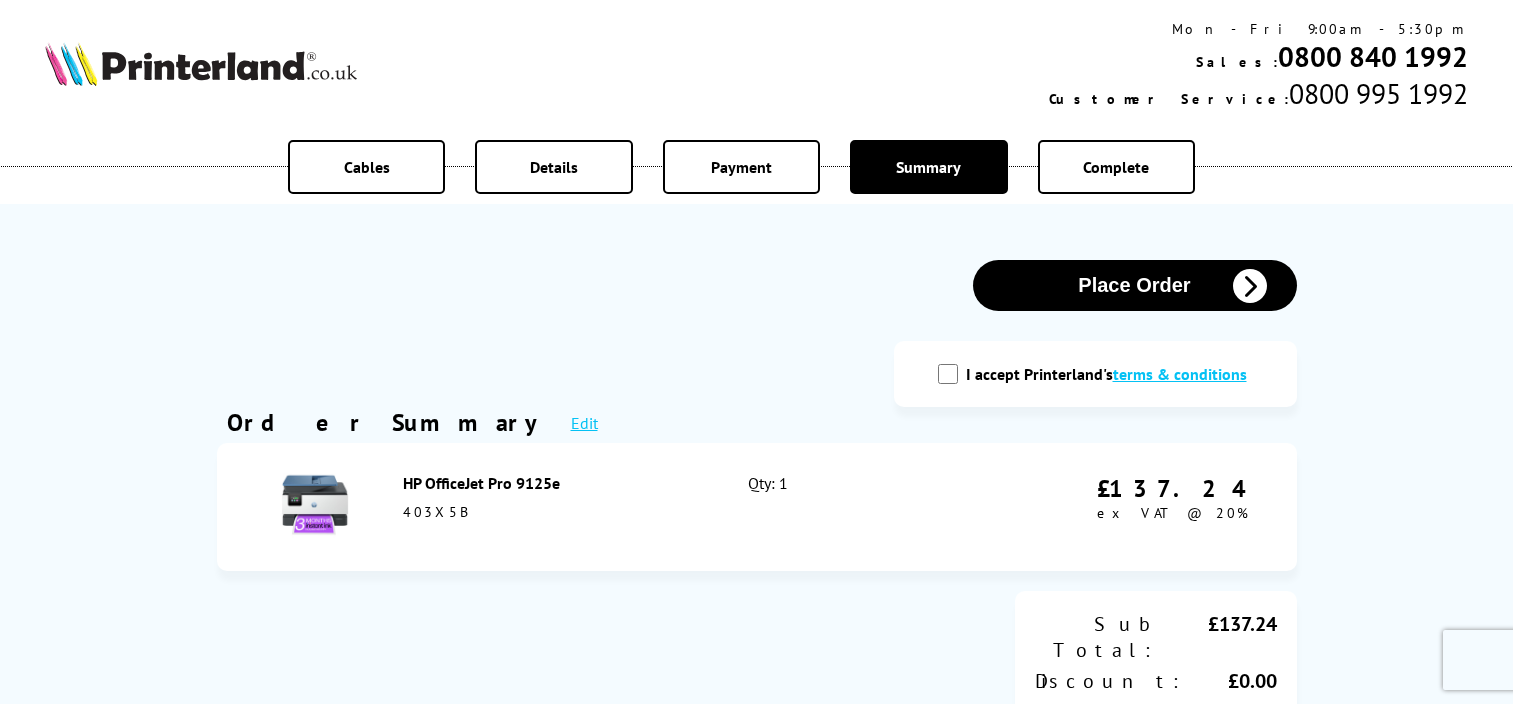 scroll, scrollTop: 0, scrollLeft: 0, axis: both 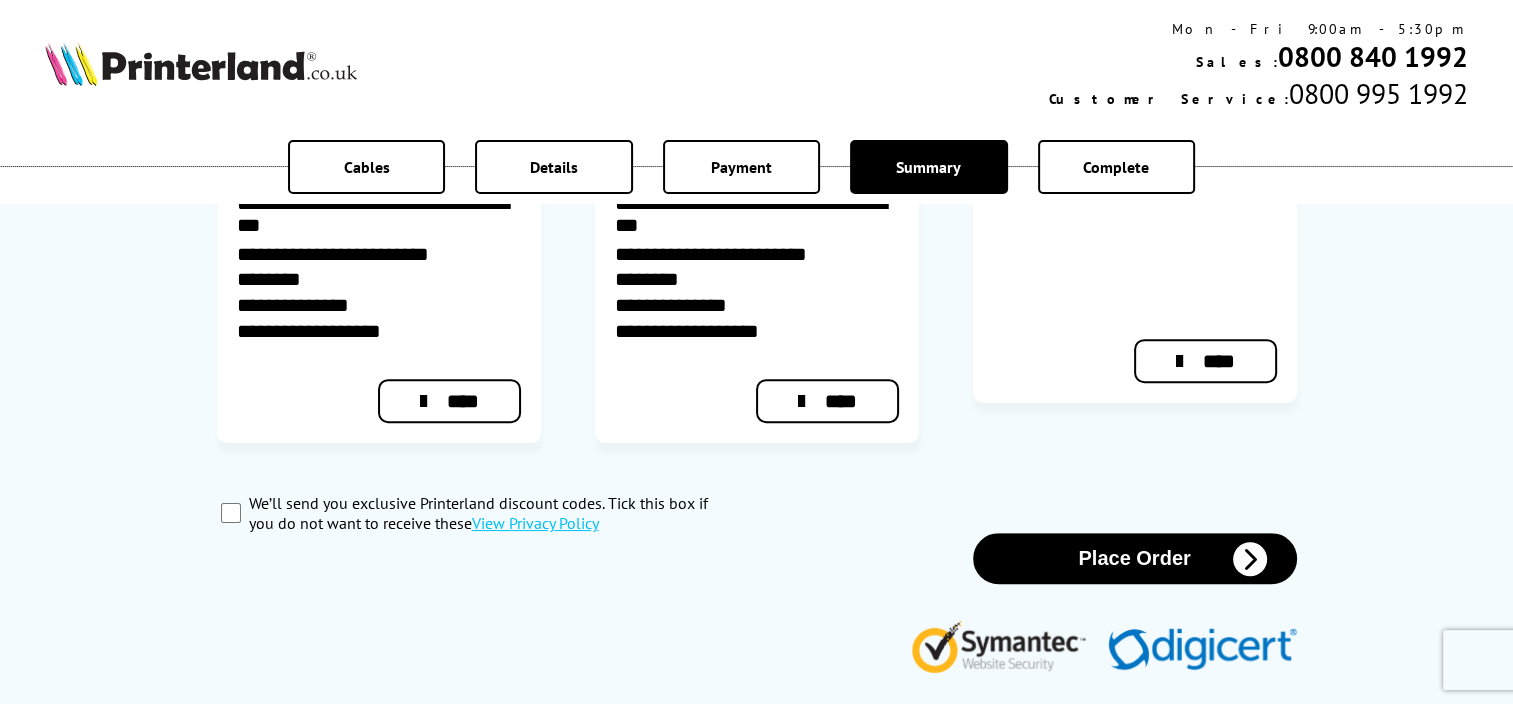 drag, startPoint x: 1150, startPoint y: 509, endPoint x: 359, endPoint y: 571, distance: 793.4261 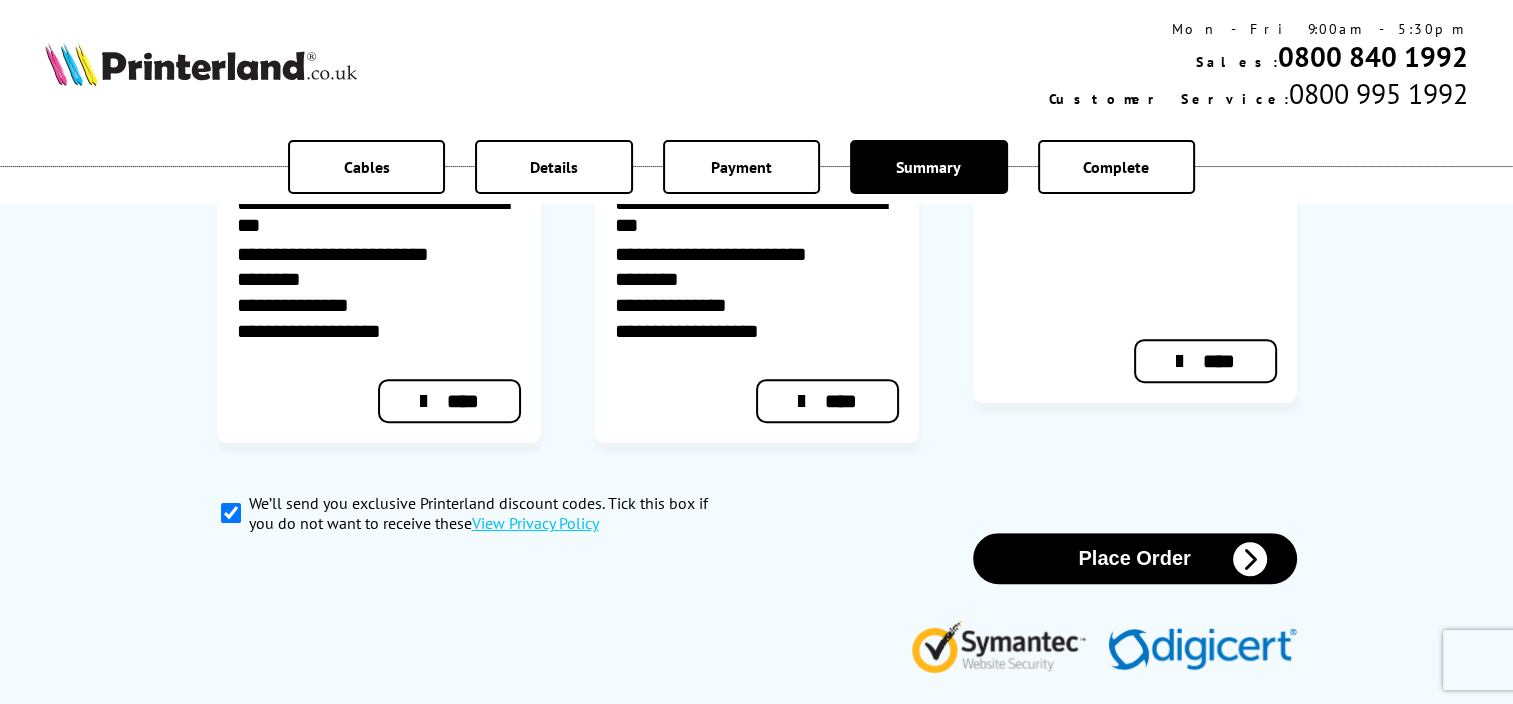 click on "We’ll send you exclusive Printerland discount codes. Tick this box if you do not want to receive these
View Privacy Policy" at bounding box center (231, 513) 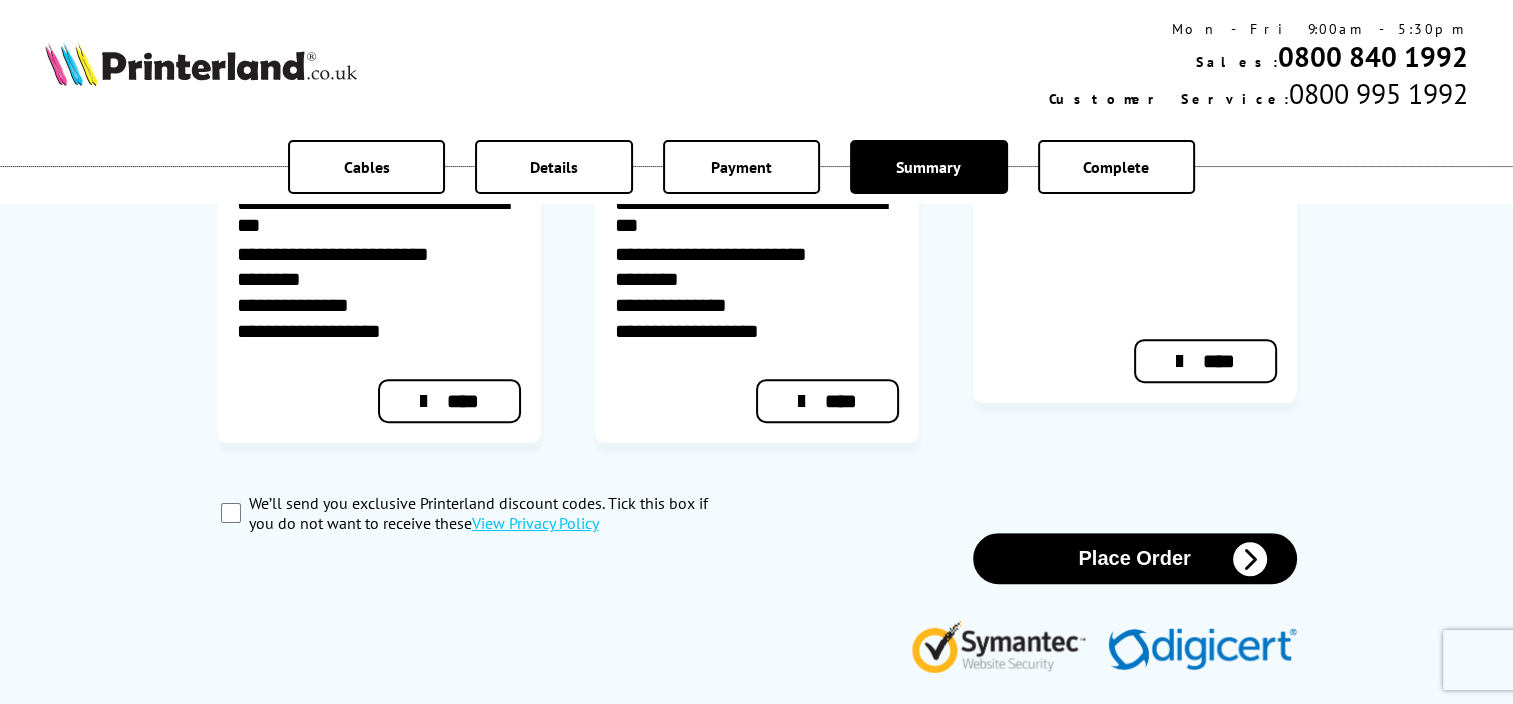 click on "Place Order" at bounding box center [1135, 558] 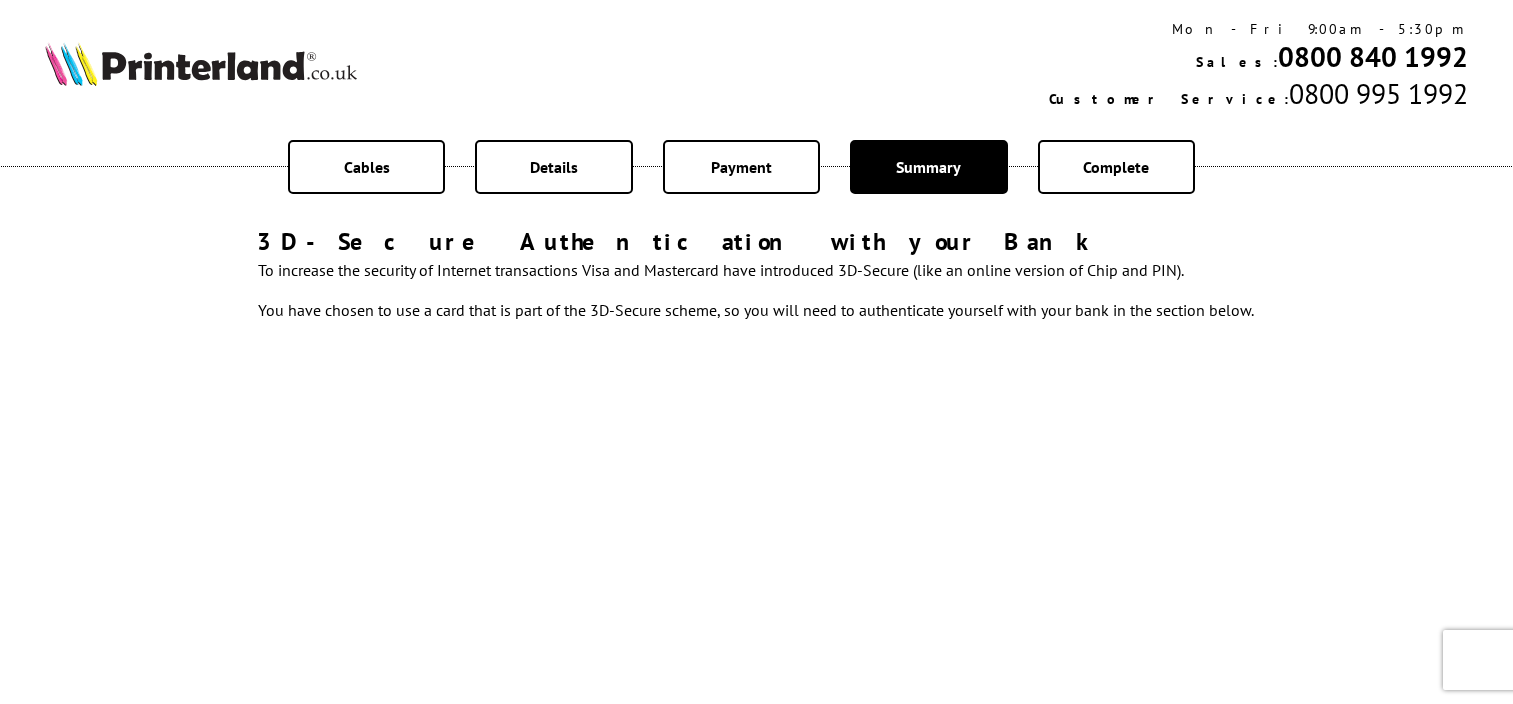 scroll, scrollTop: 0, scrollLeft: 0, axis: both 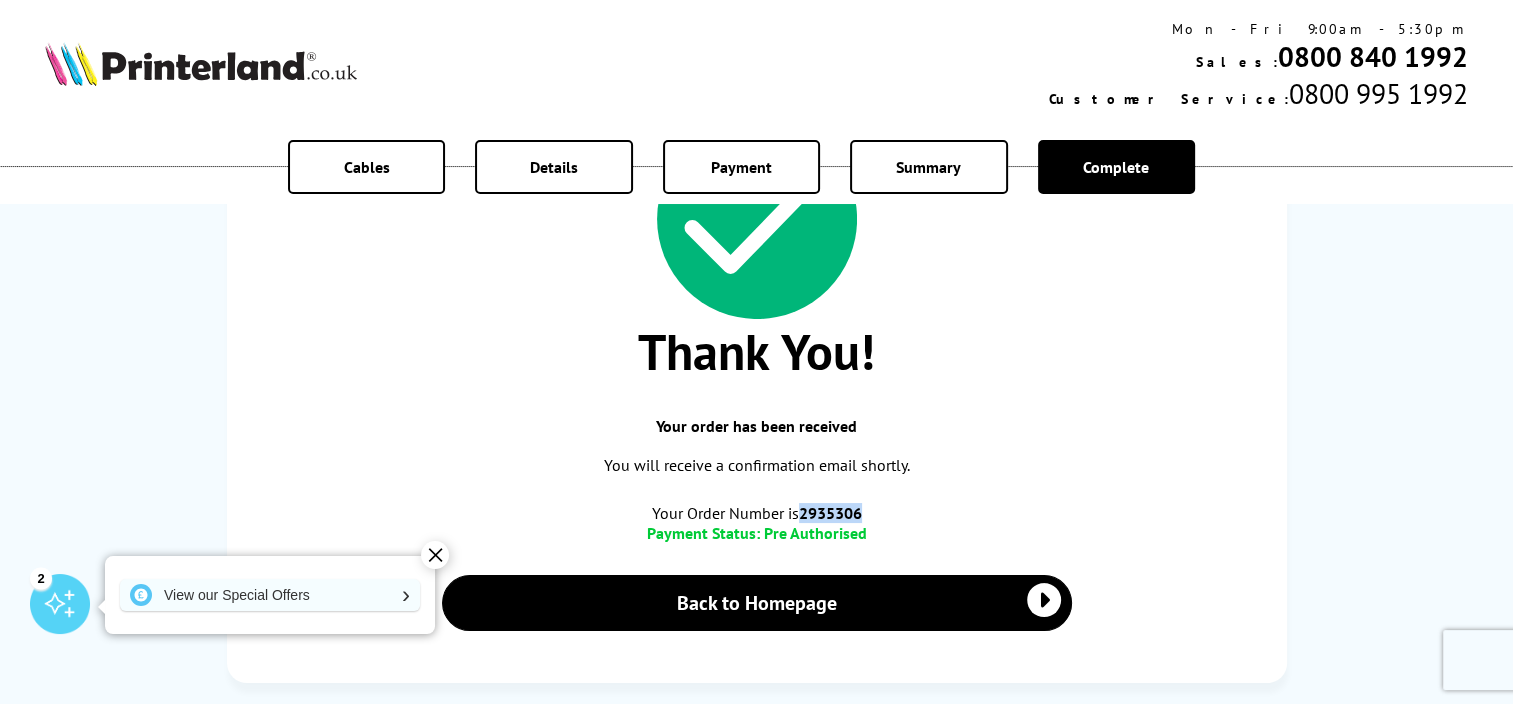 drag, startPoint x: 880, startPoint y: 508, endPoint x: 804, endPoint y: 520, distance: 76.941536 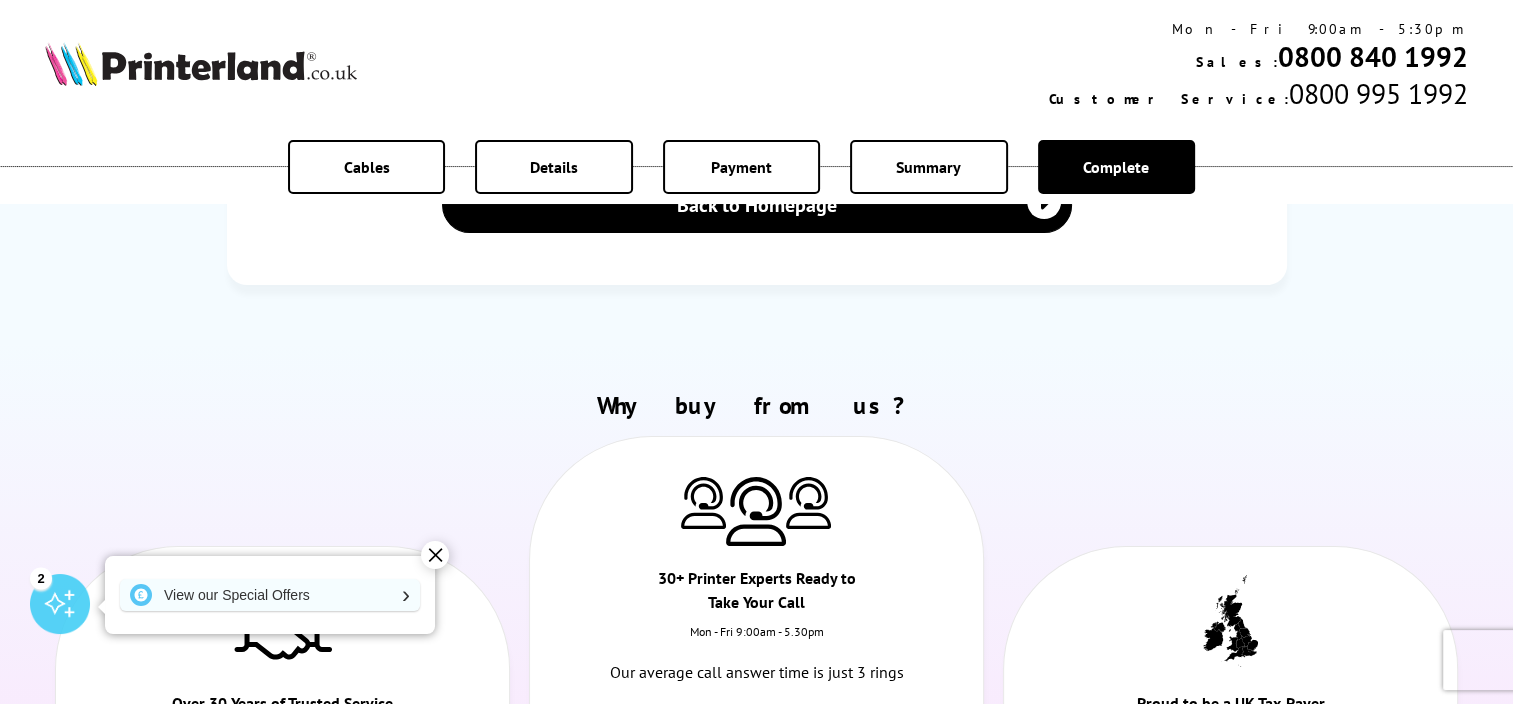 scroll, scrollTop: 400, scrollLeft: 0, axis: vertical 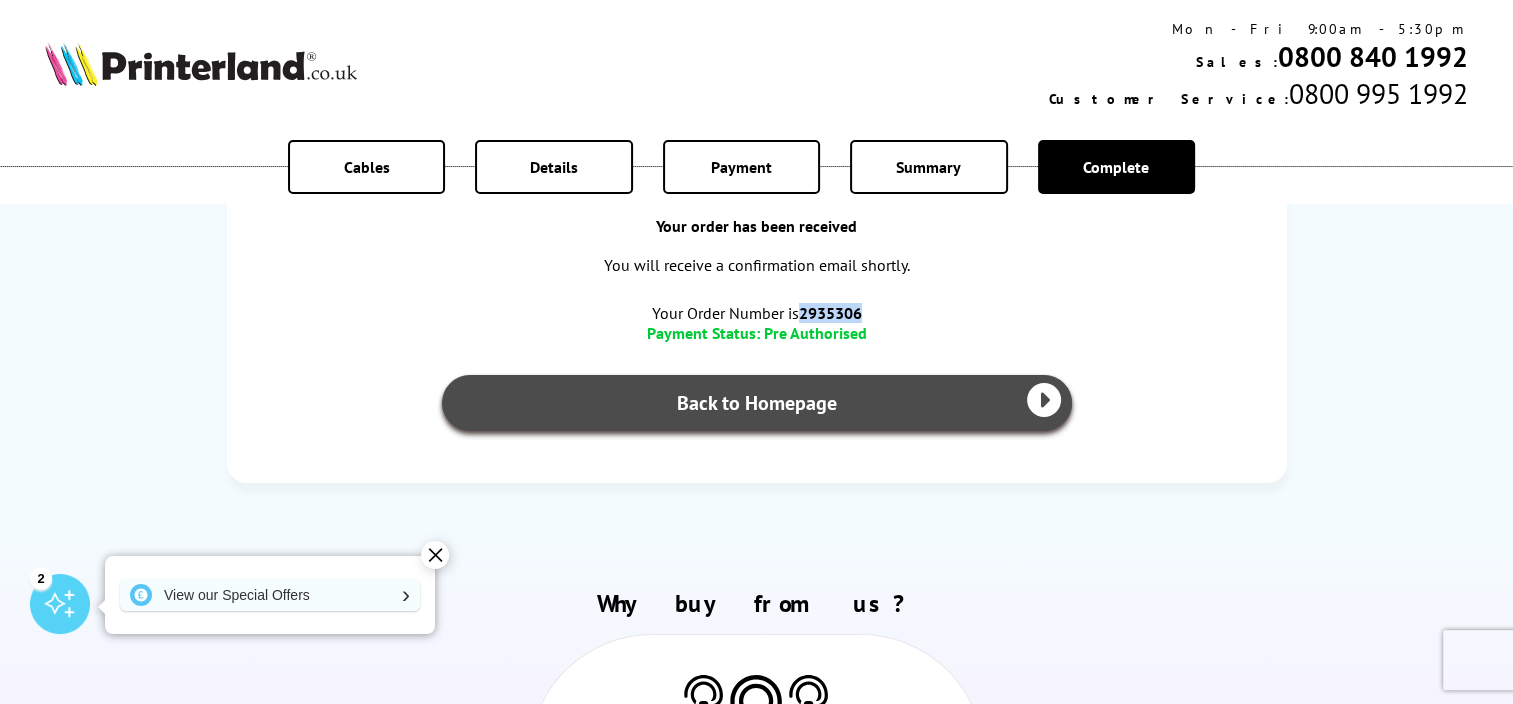 click on "Back to Homepage" at bounding box center (757, 403) 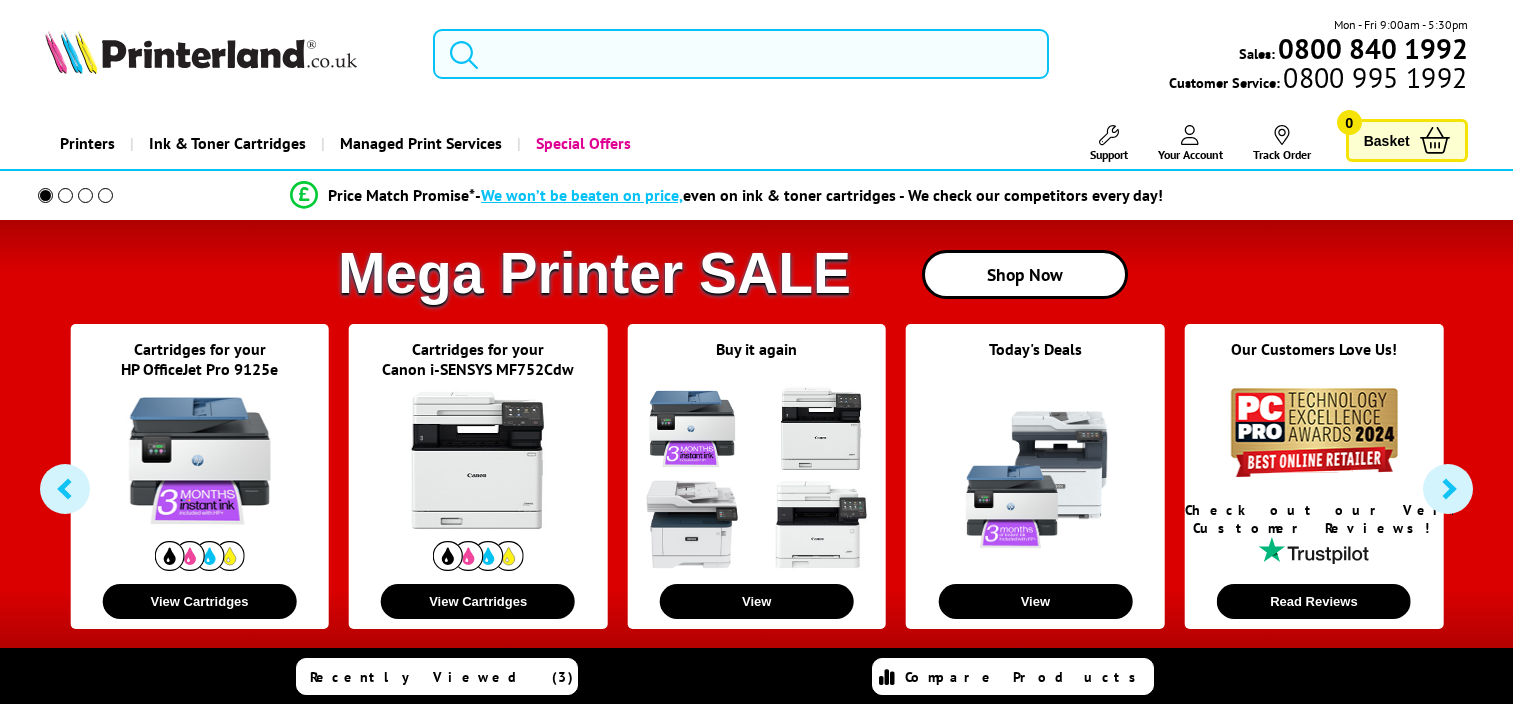 scroll, scrollTop: 0, scrollLeft: 0, axis: both 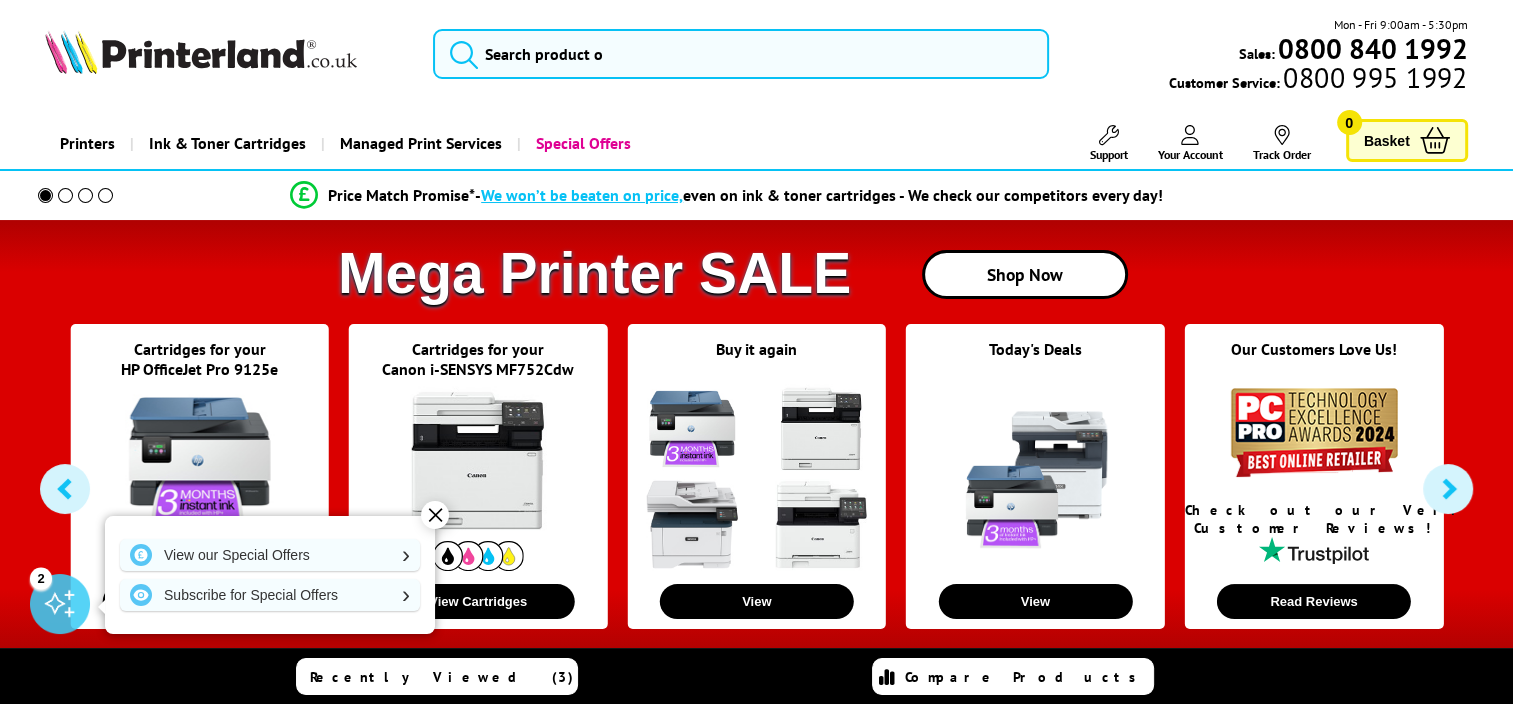 click 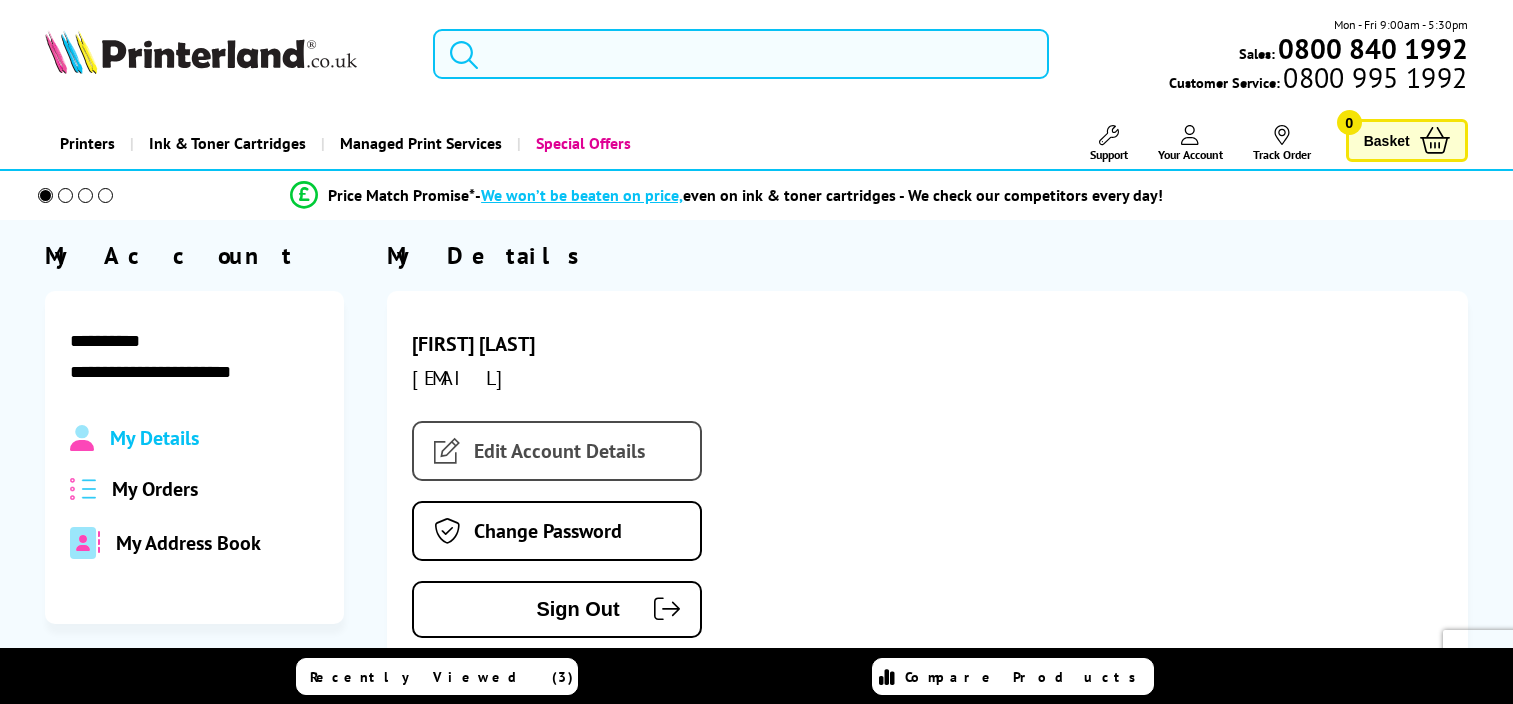 scroll, scrollTop: 0, scrollLeft: 0, axis: both 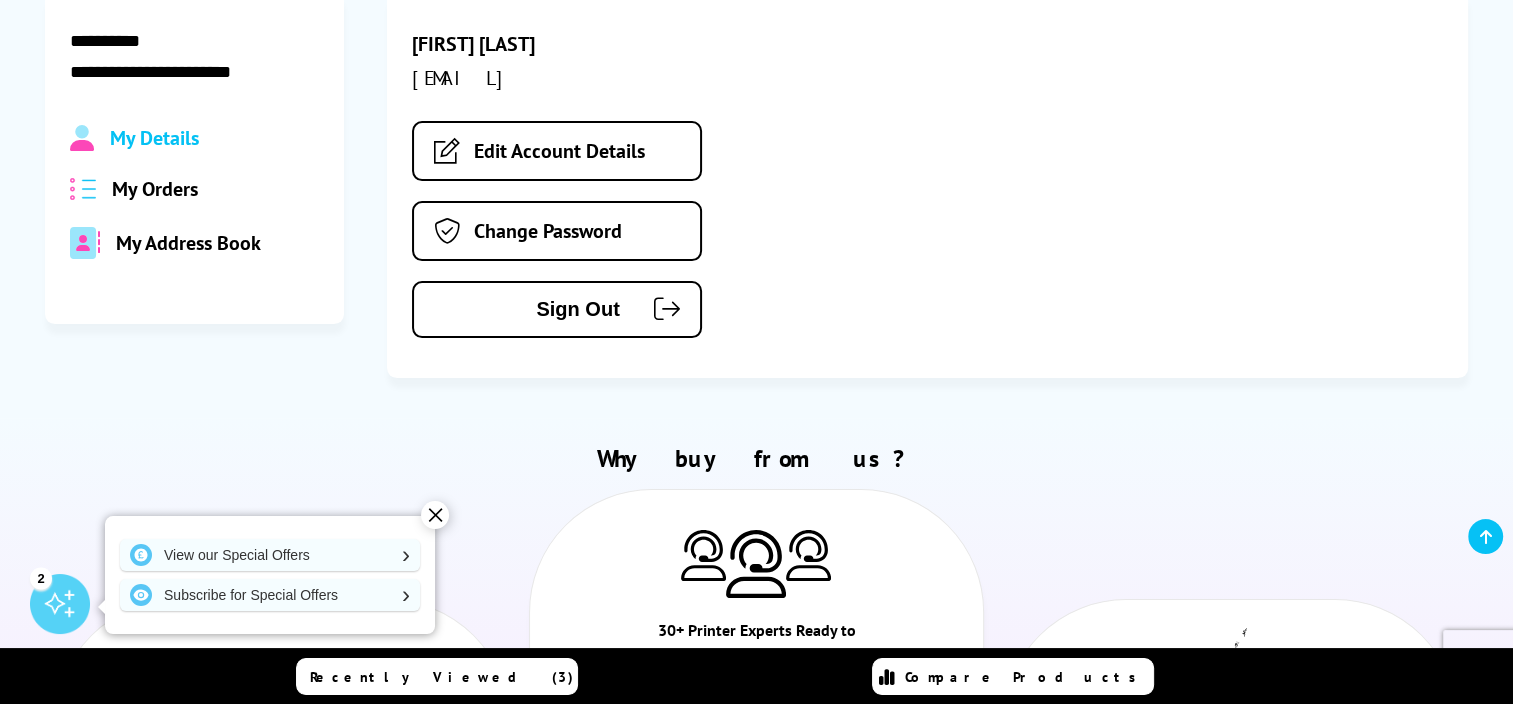 click on "My Orders" at bounding box center (155, 189) 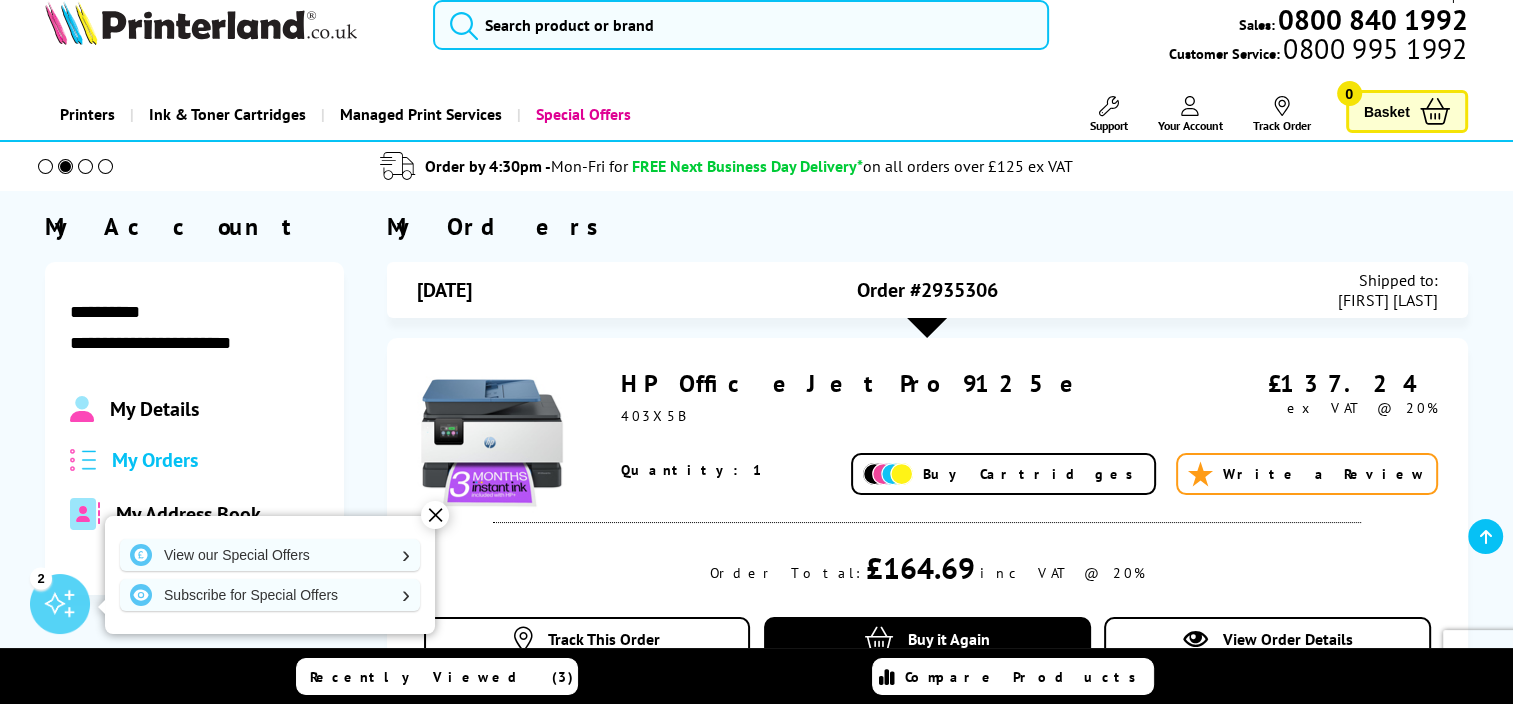 scroll, scrollTop: 0, scrollLeft: 0, axis: both 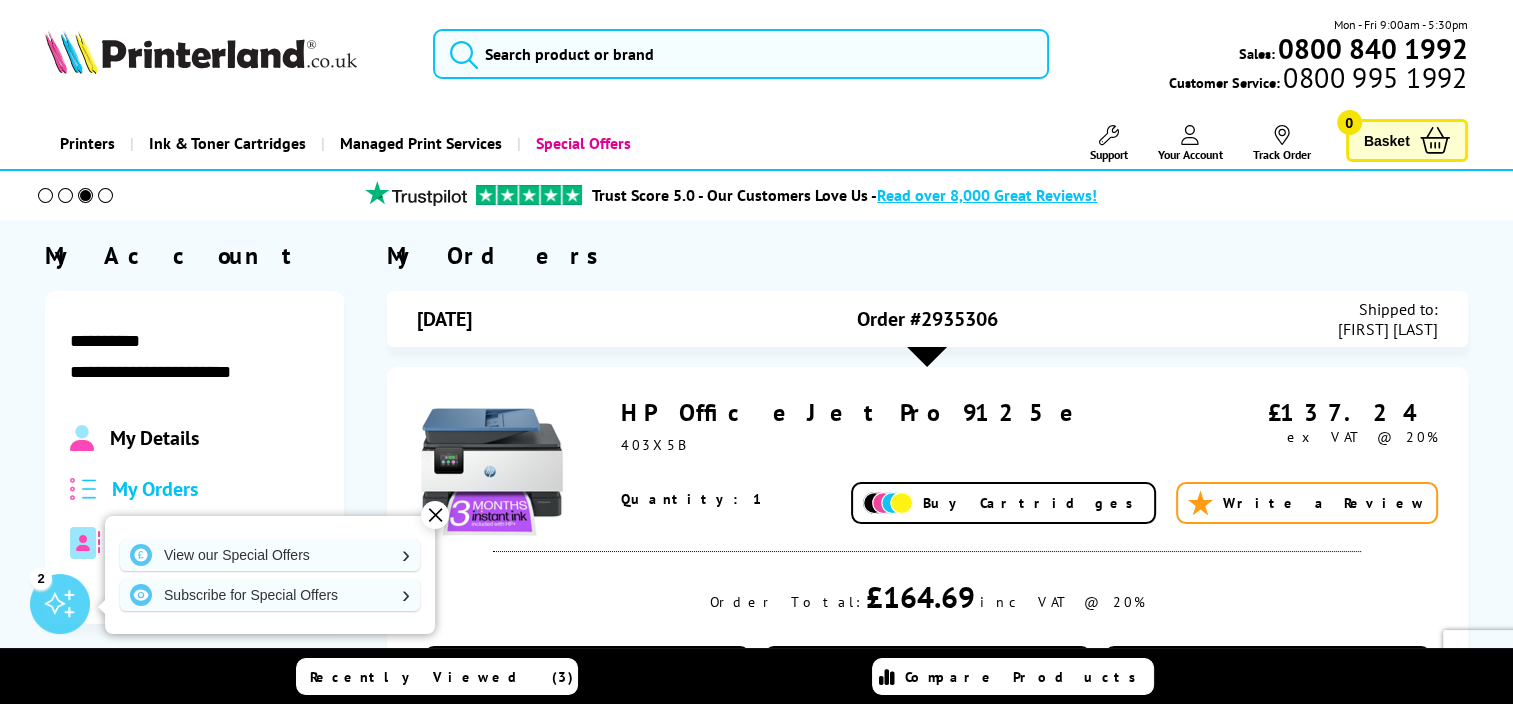 drag, startPoint x: 1372, startPoint y: 414, endPoint x: 1447, endPoint y: 414, distance: 75 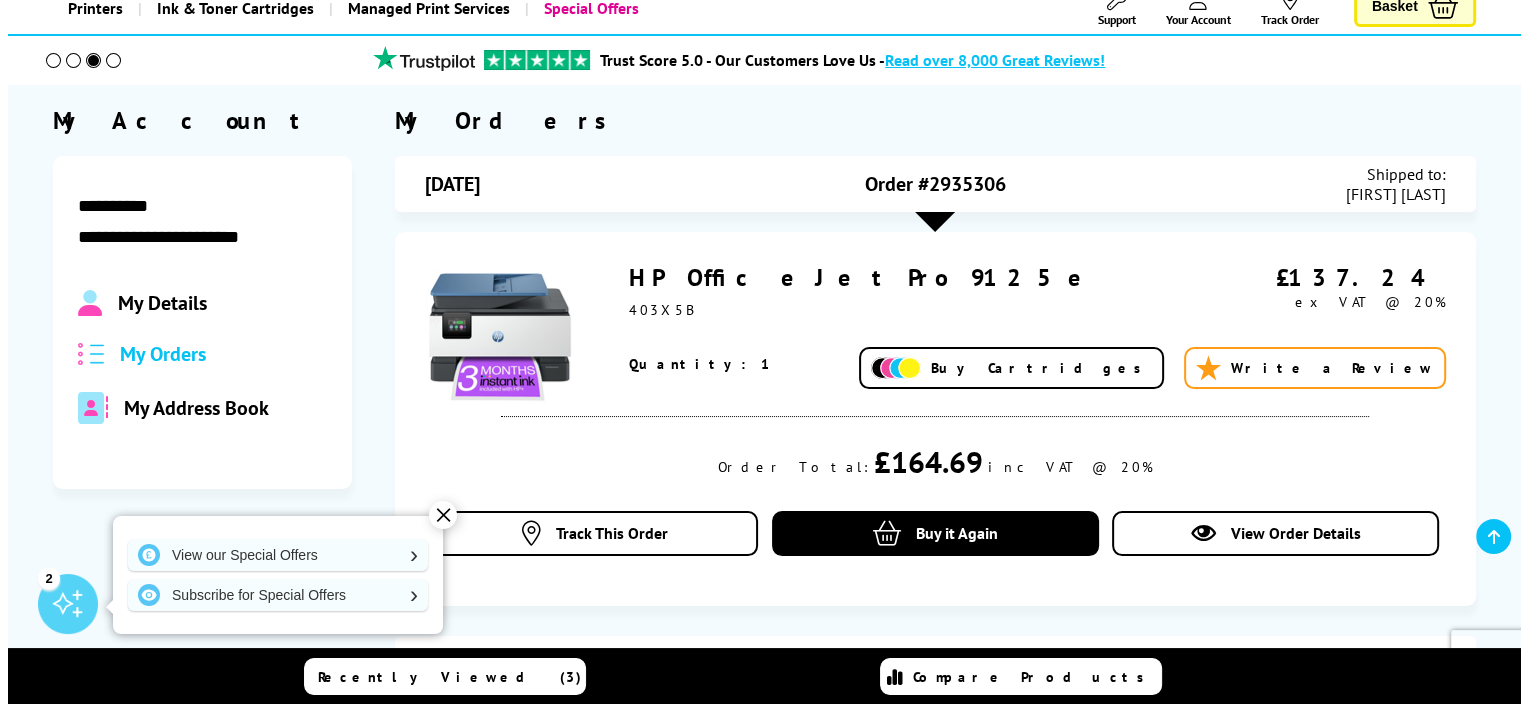 scroll, scrollTop: 300, scrollLeft: 0, axis: vertical 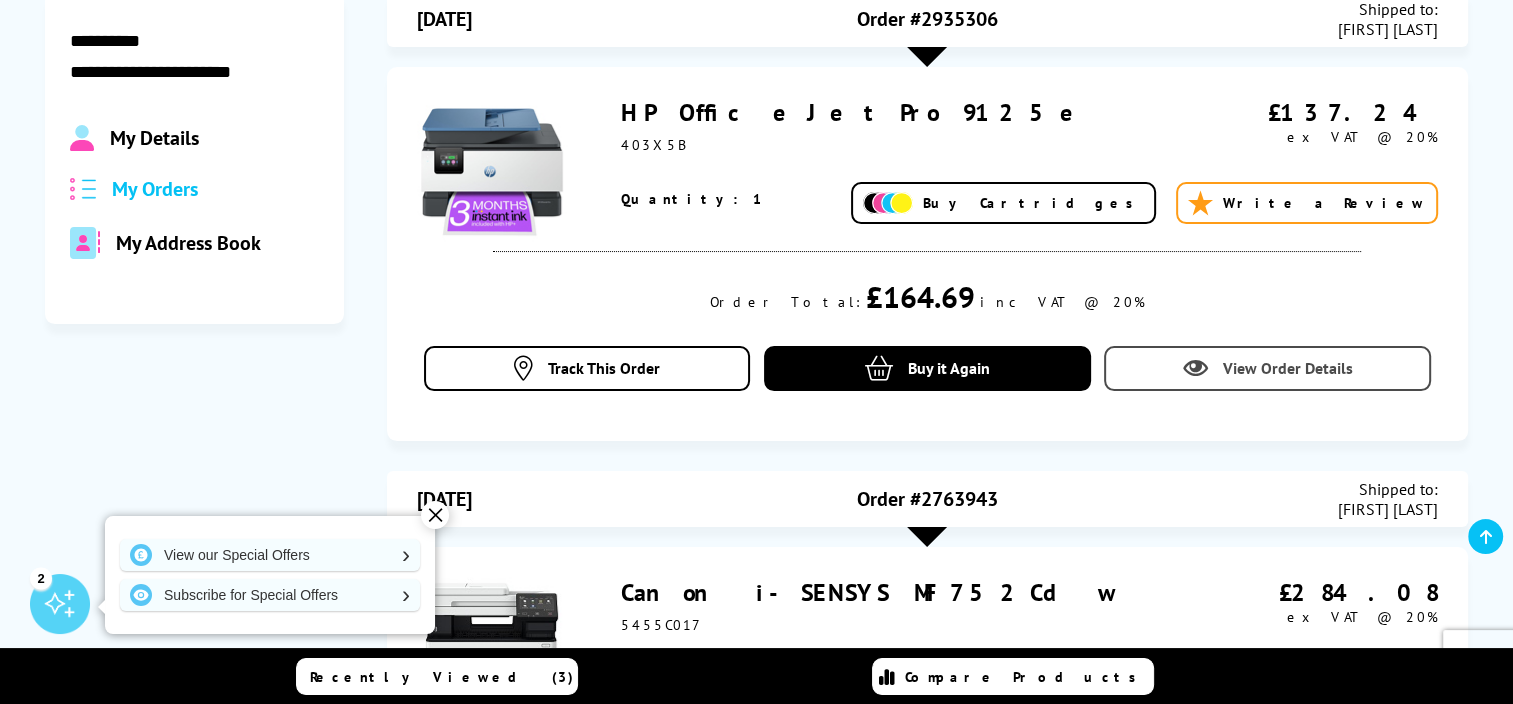 click on "View Order Details" at bounding box center (1267, 368) 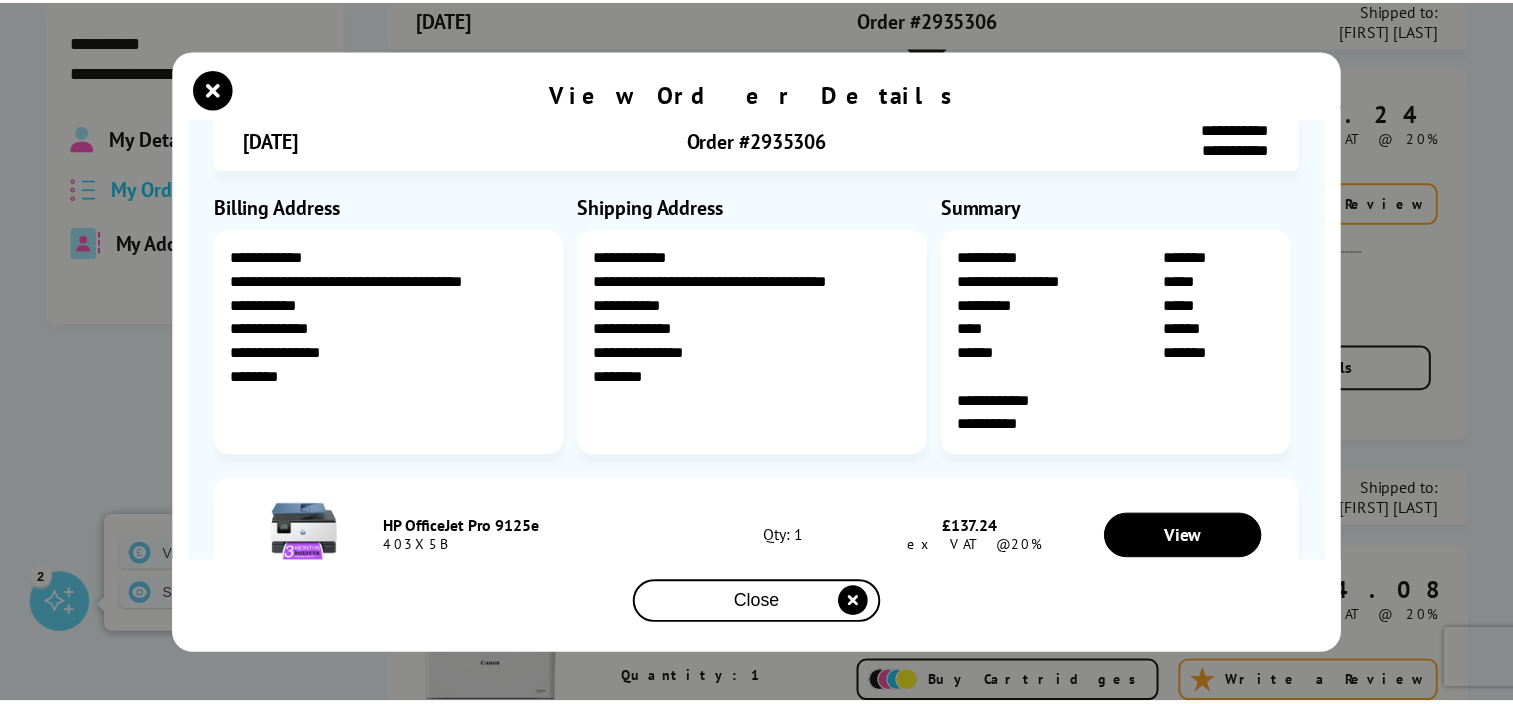 scroll, scrollTop: 95, scrollLeft: 0, axis: vertical 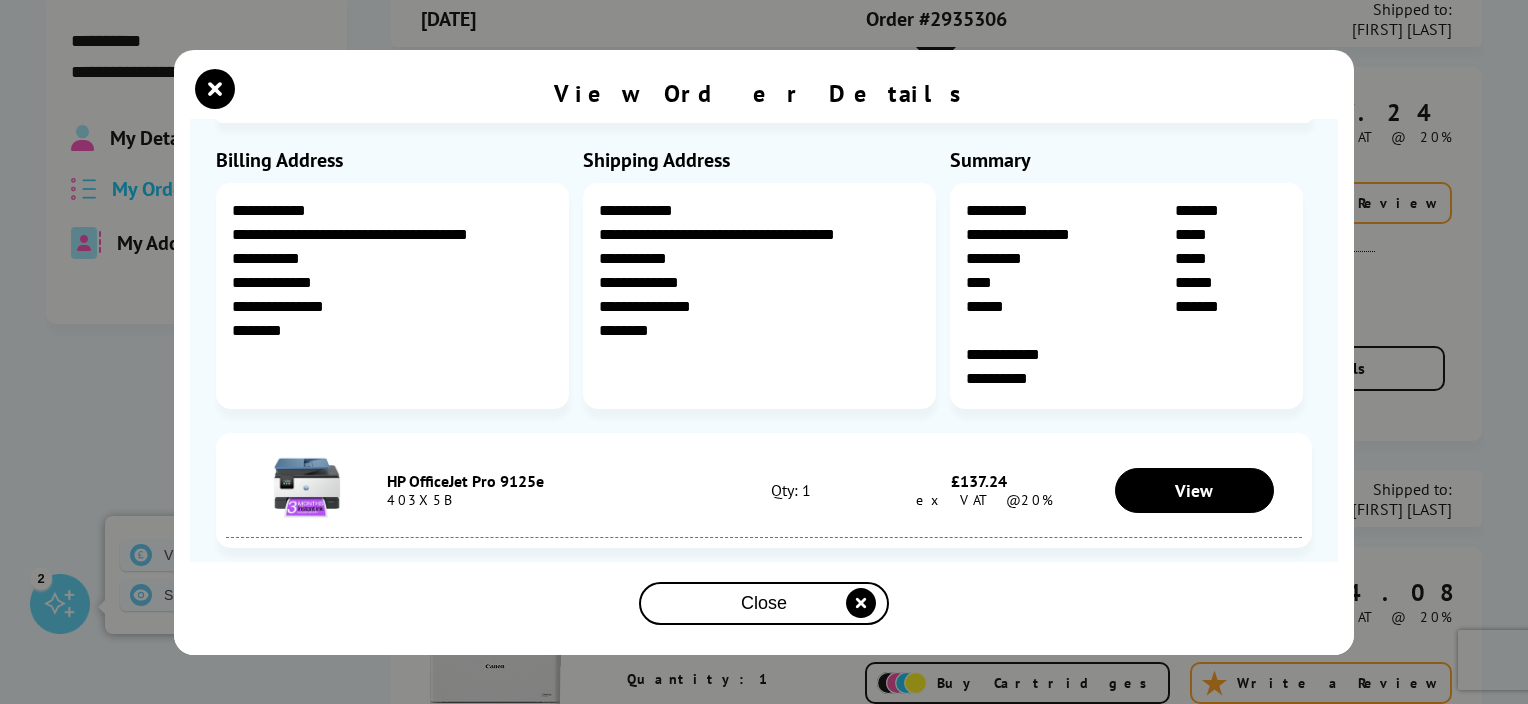 click on "HP OfficeJet Pro 9125e" at bounding box center [548, 481] 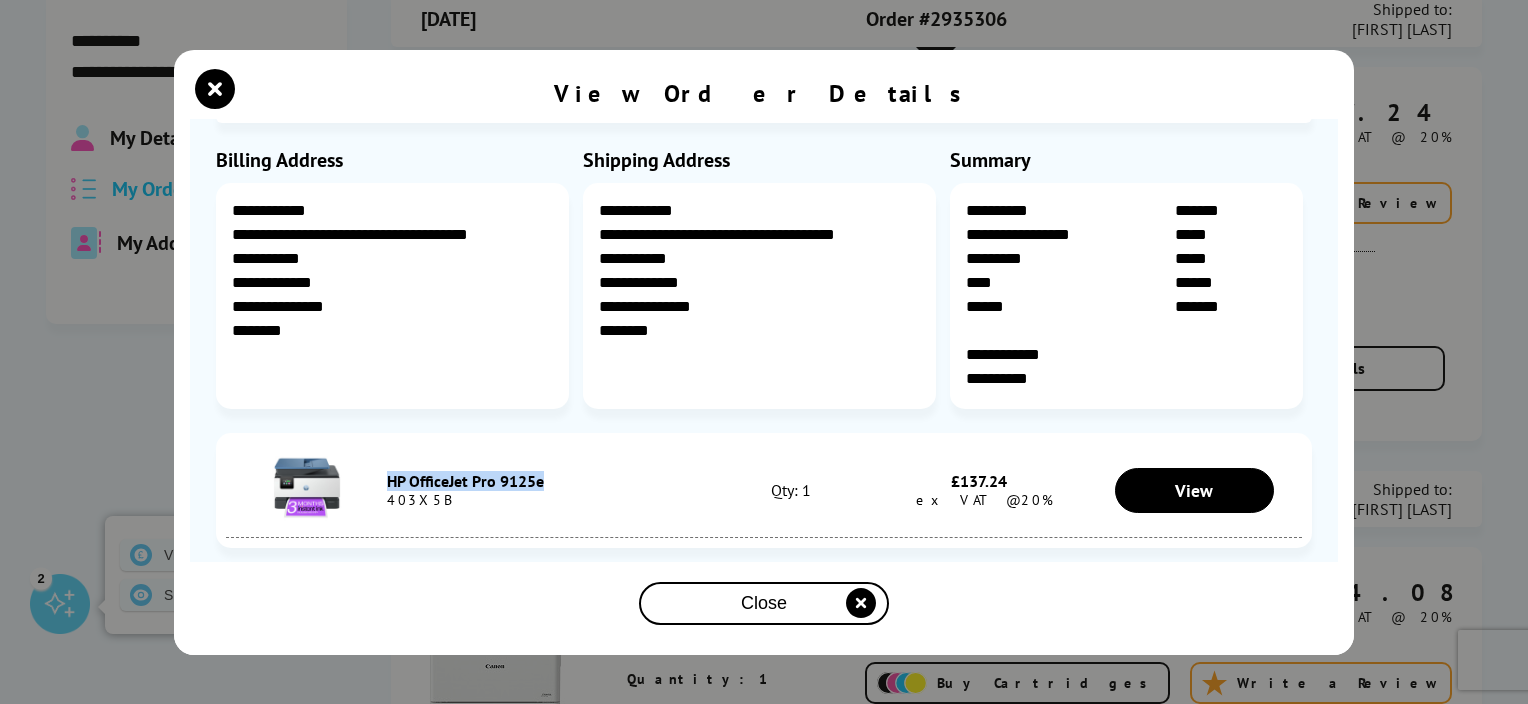 drag, startPoint x: 383, startPoint y: 480, endPoint x: 546, endPoint y: 484, distance: 163.04907 